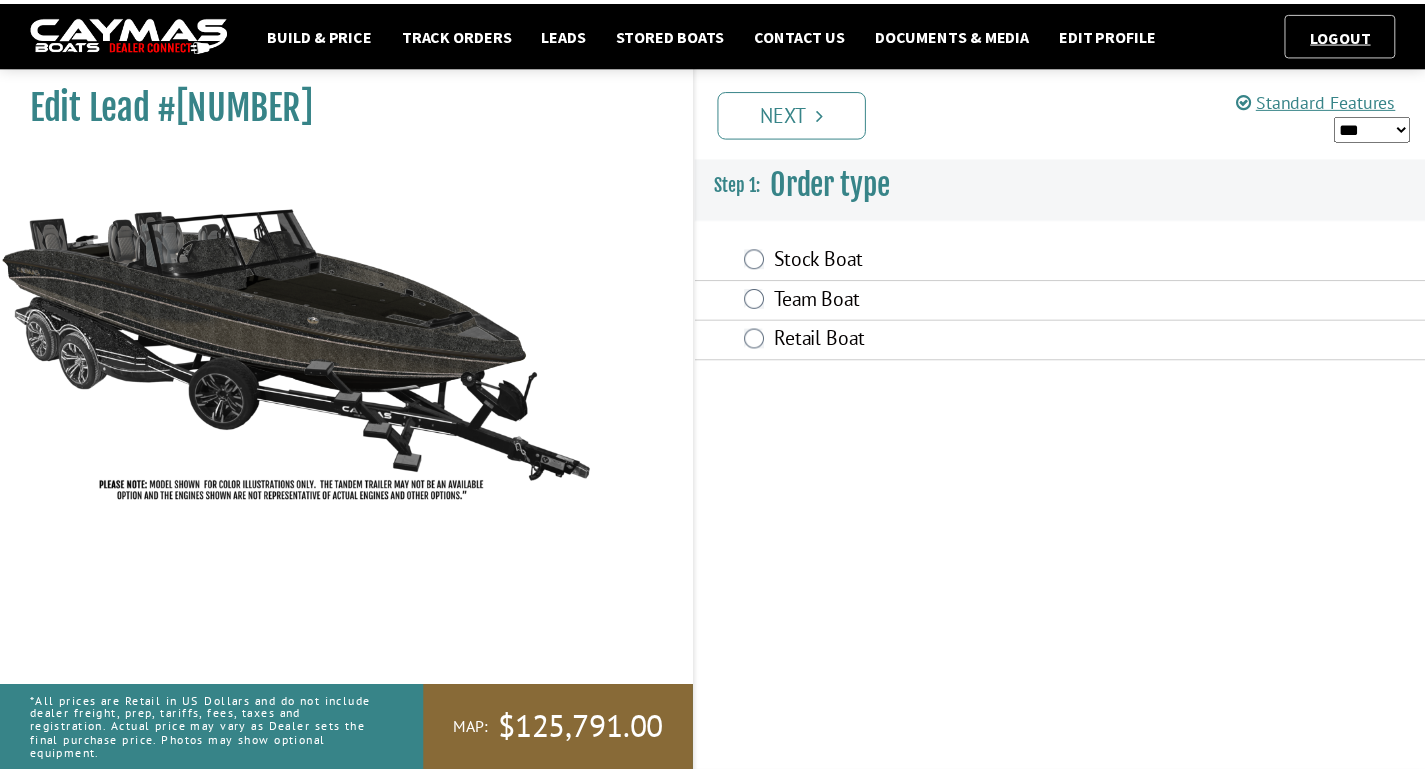 scroll, scrollTop: 0, scrollLeft: 0, axis: both 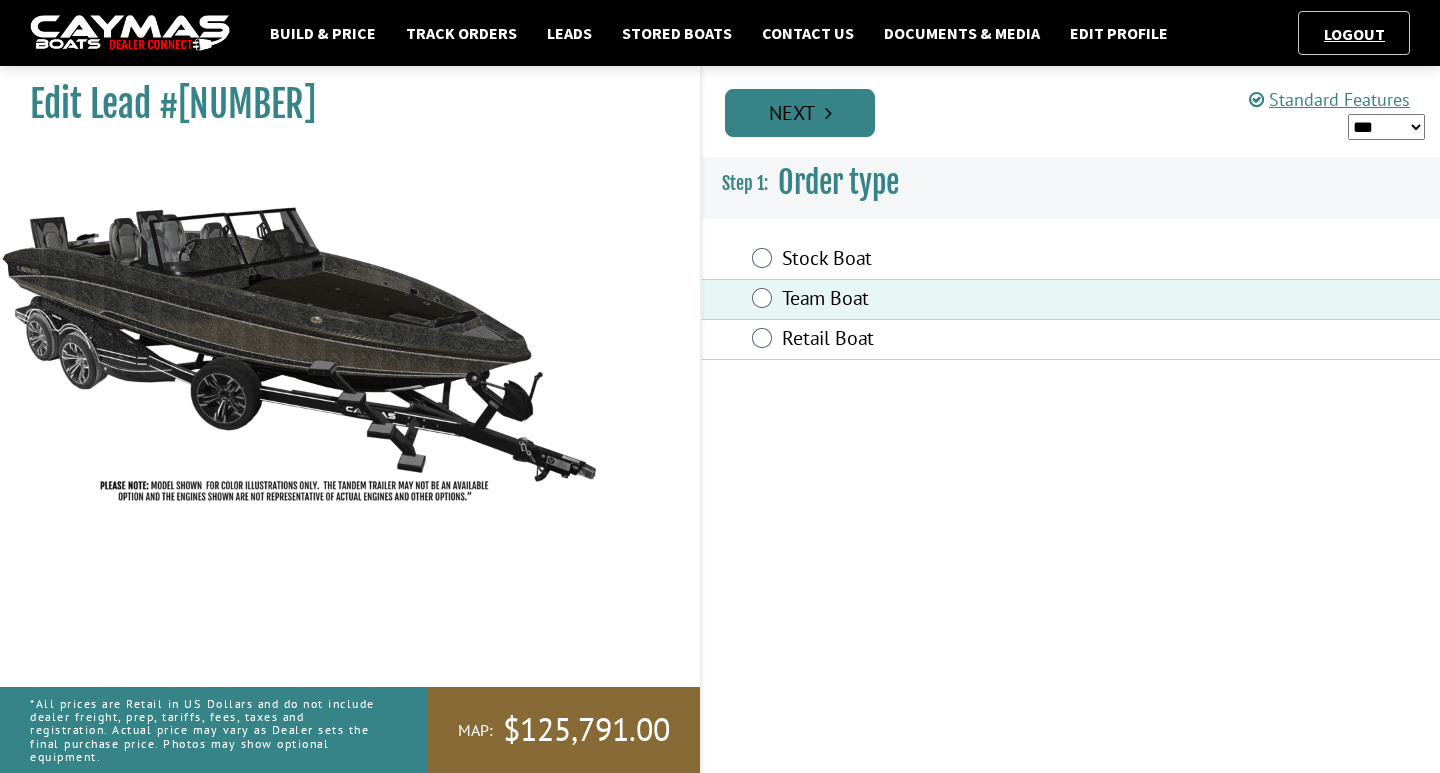 click on "Next" at bounding box center (800, 113) 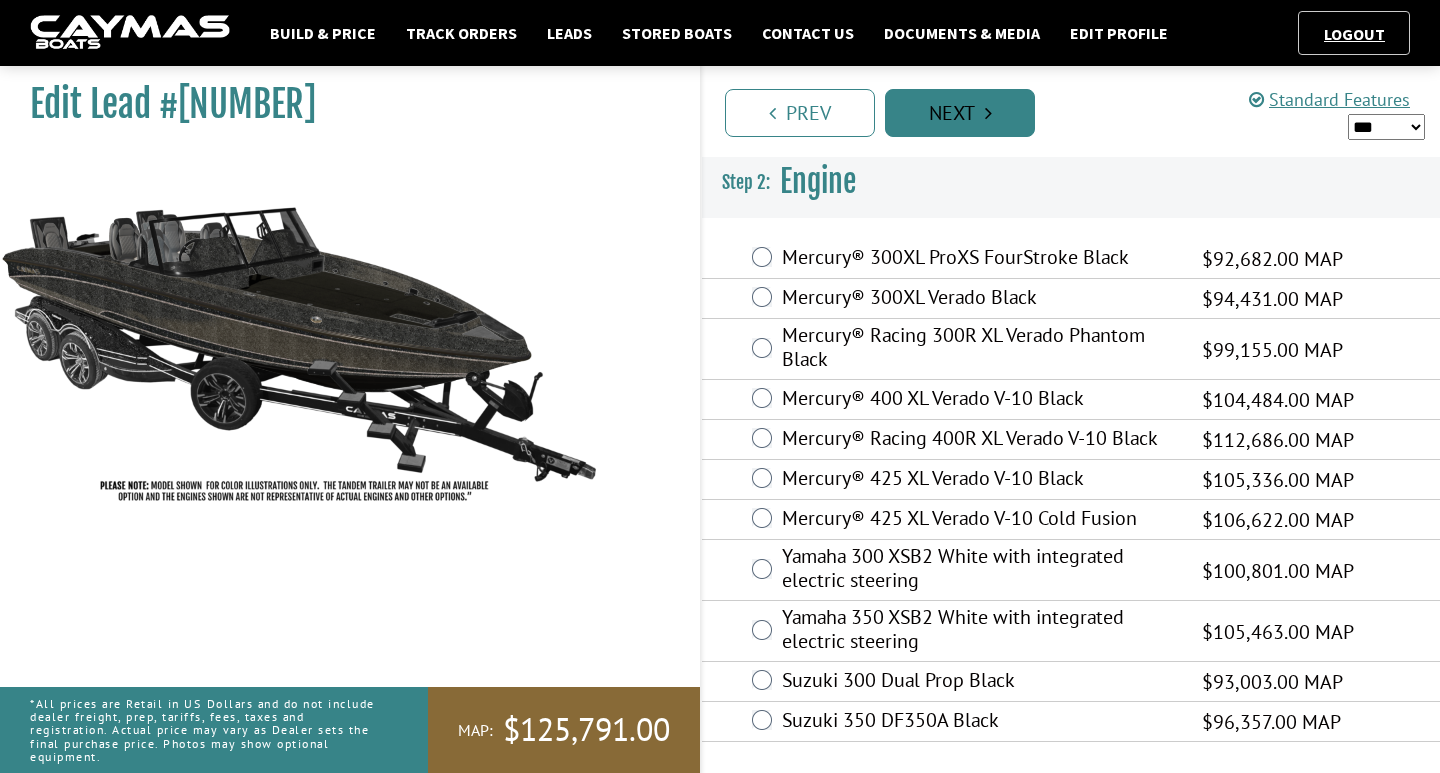 click on "Next" at bounding box center (960, 113) 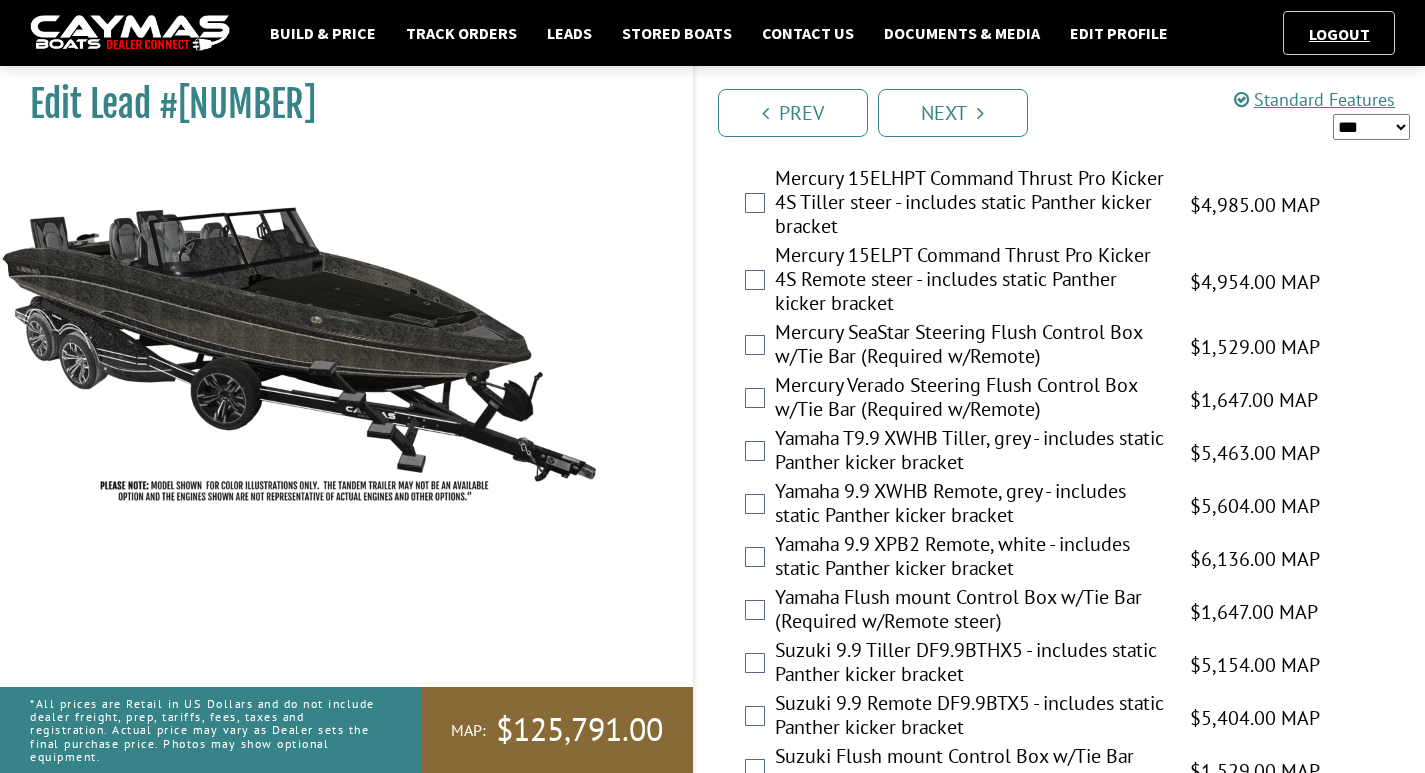 scroll, scrollTop: 5496, scrollLeft: 0, axis: vertical 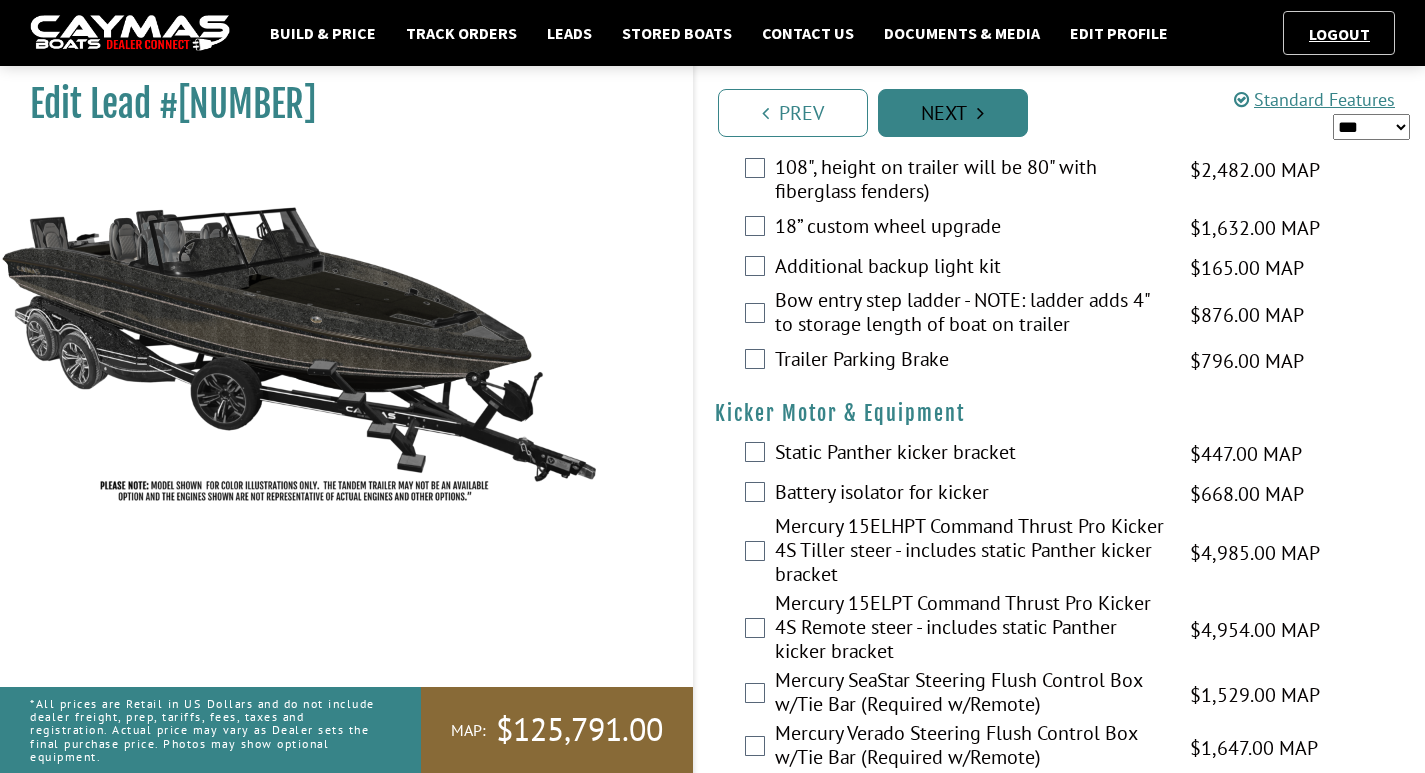 click on "Next" at bounding box center [953, 113] 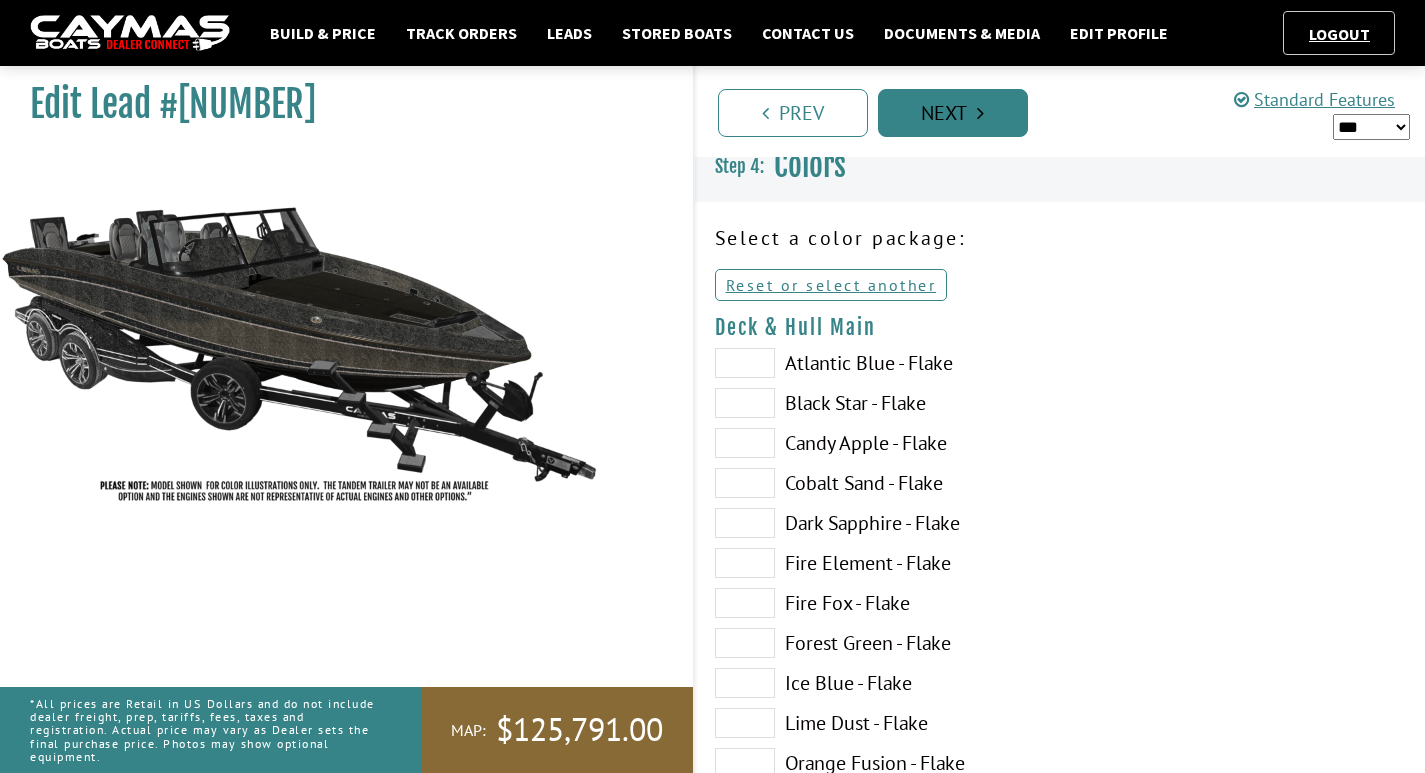 scroll, scrollTop: 0, scrollLeft: 0, axis: both 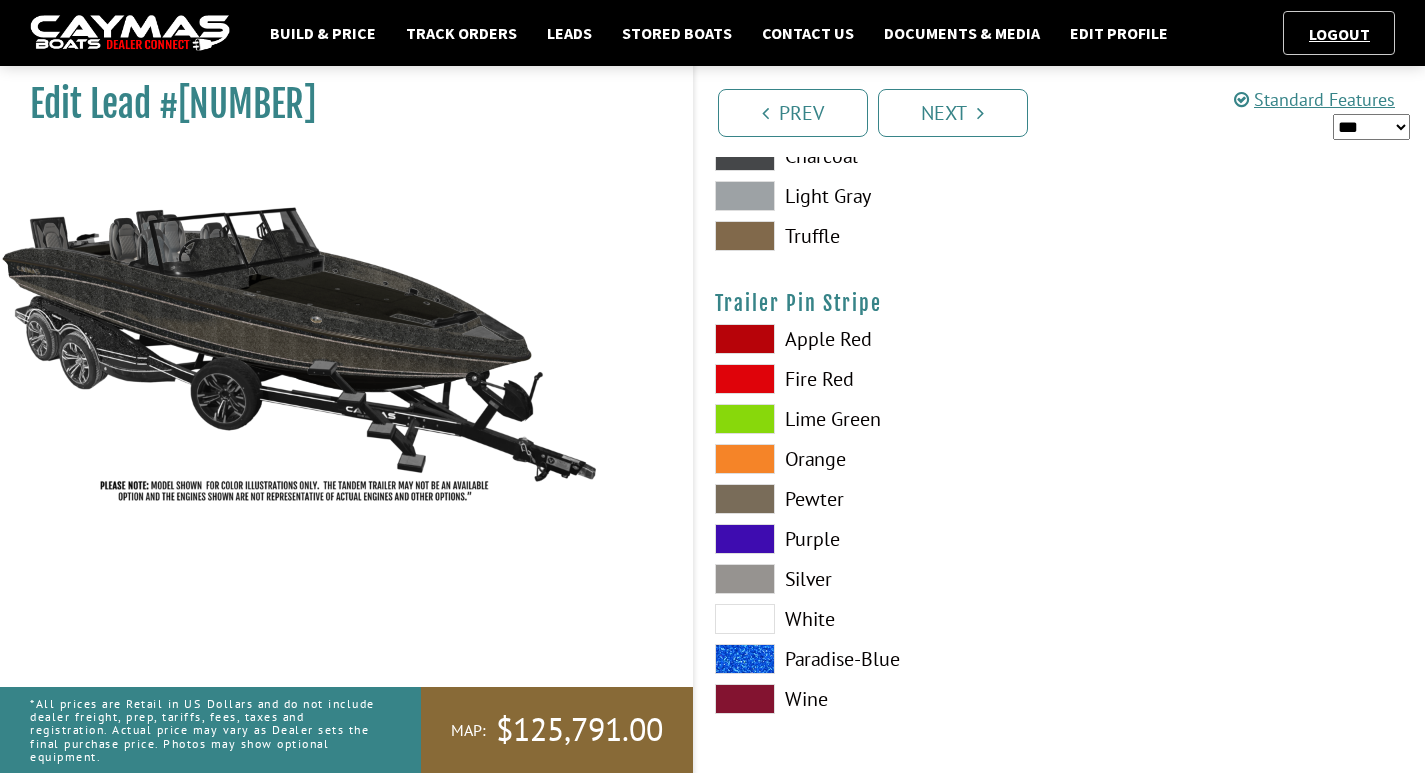 click at bounding box center (745, 579) 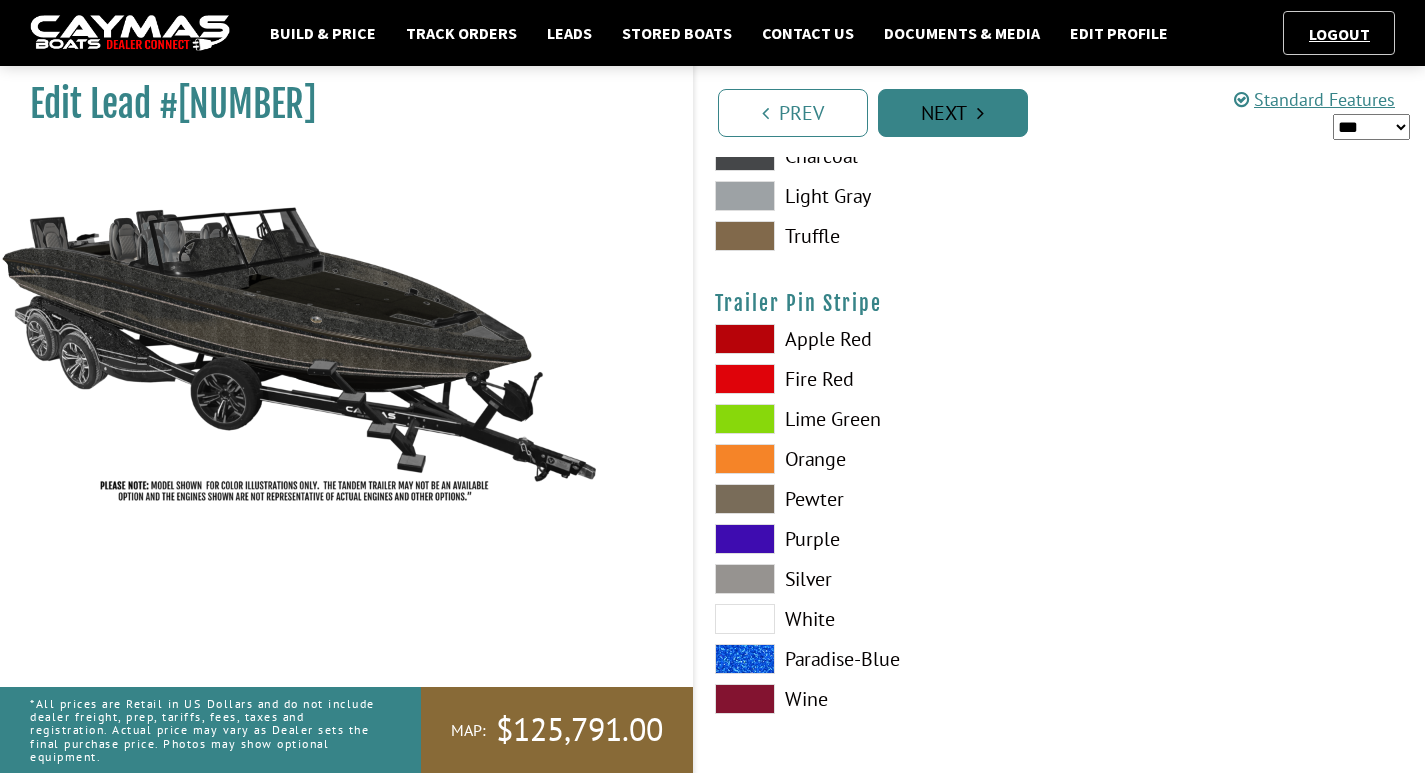 click on "Next" at bounding box center [953, 113] 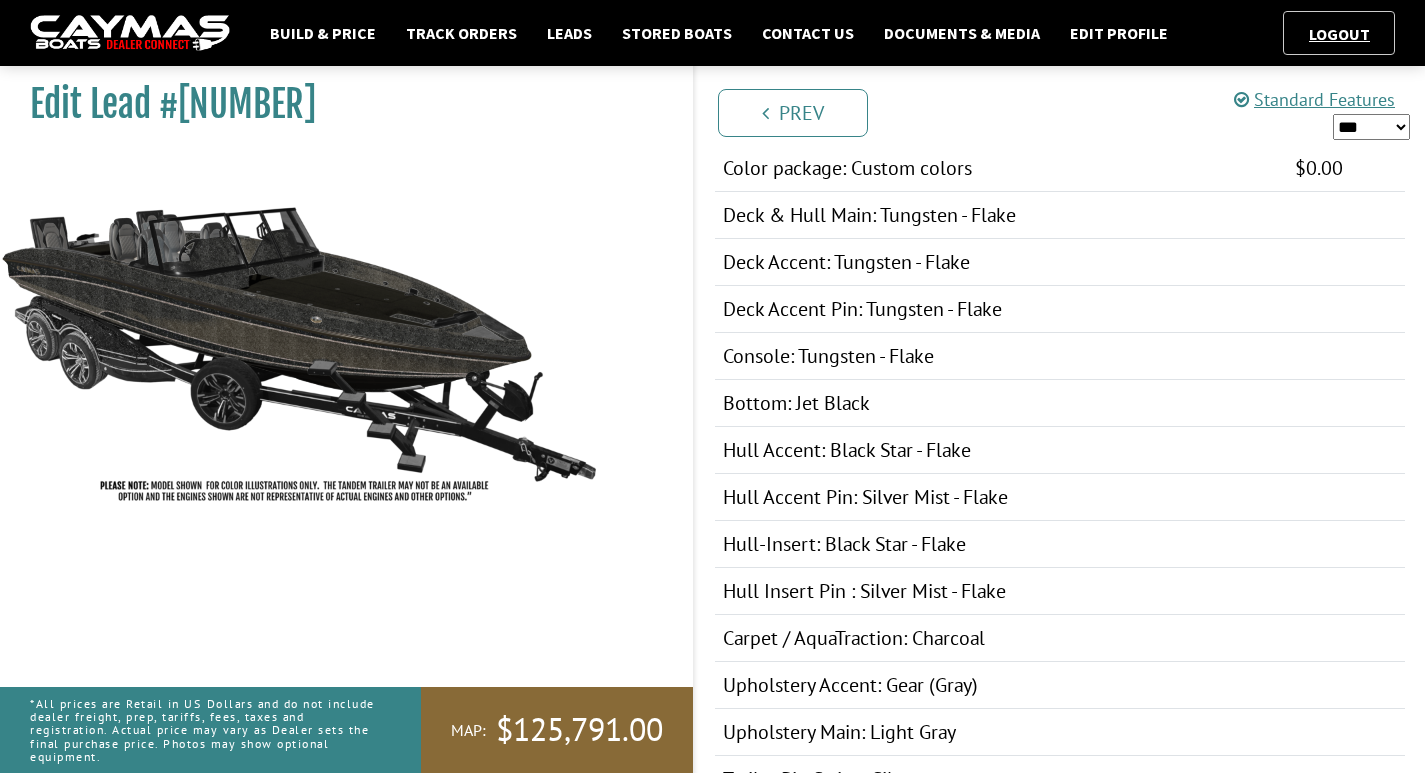 scroll, scrollTop: 0, scrollLeft: 0, axis: both 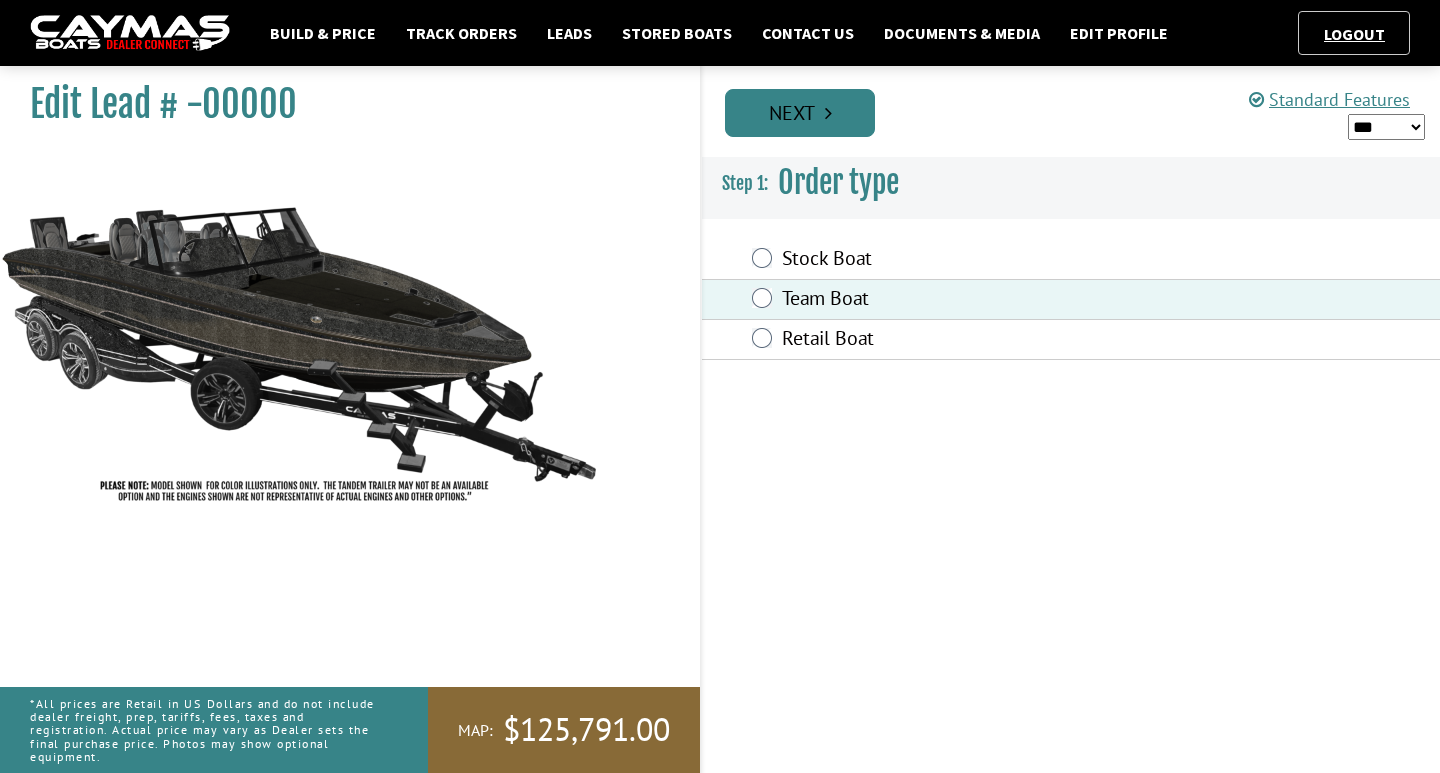 click on "Next" at bounding box center [800, 113] 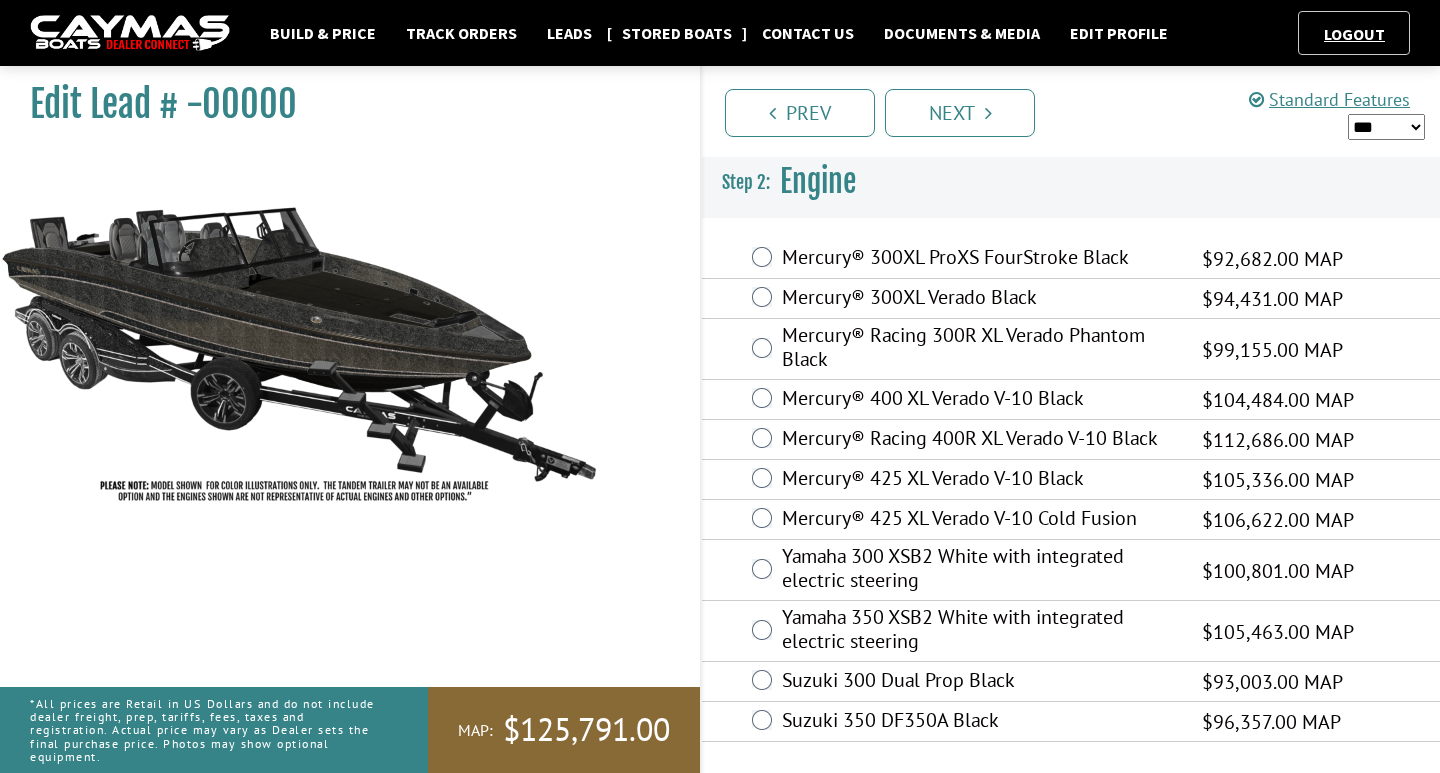 click on "Stored Boats" at bounding box center (677, 33) 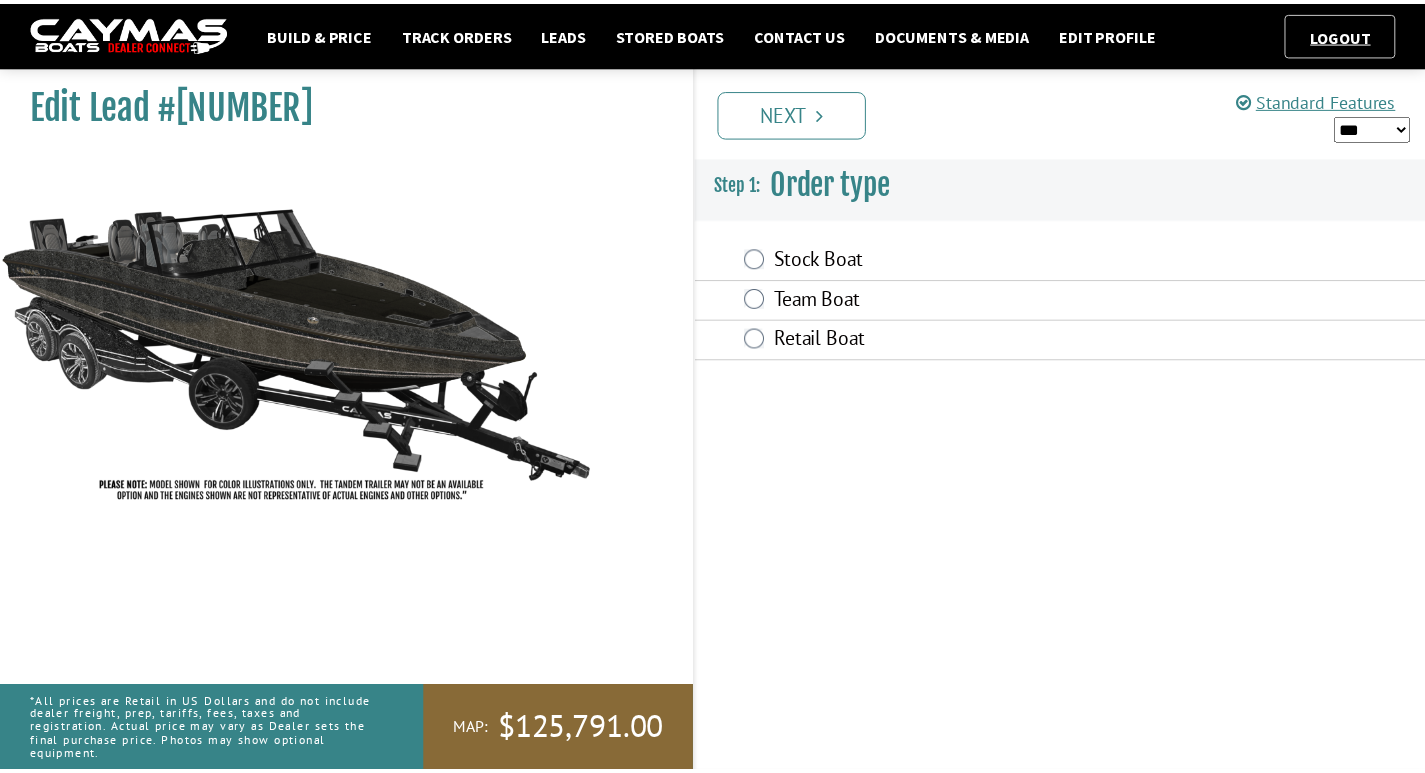 scroll, scrollTop: 0, scrollLeft: 0, axis: both 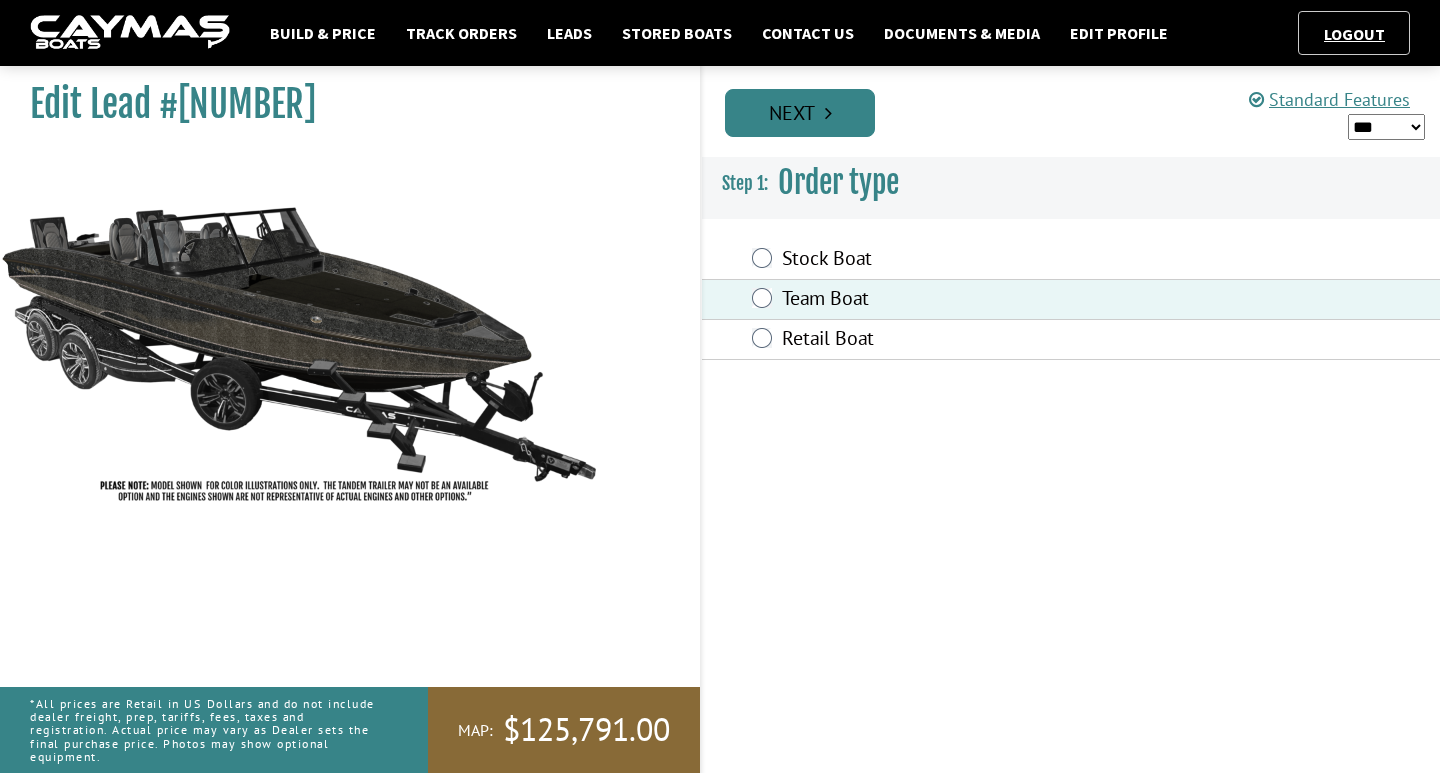 click on "Next" at bounding box center (800, 113) 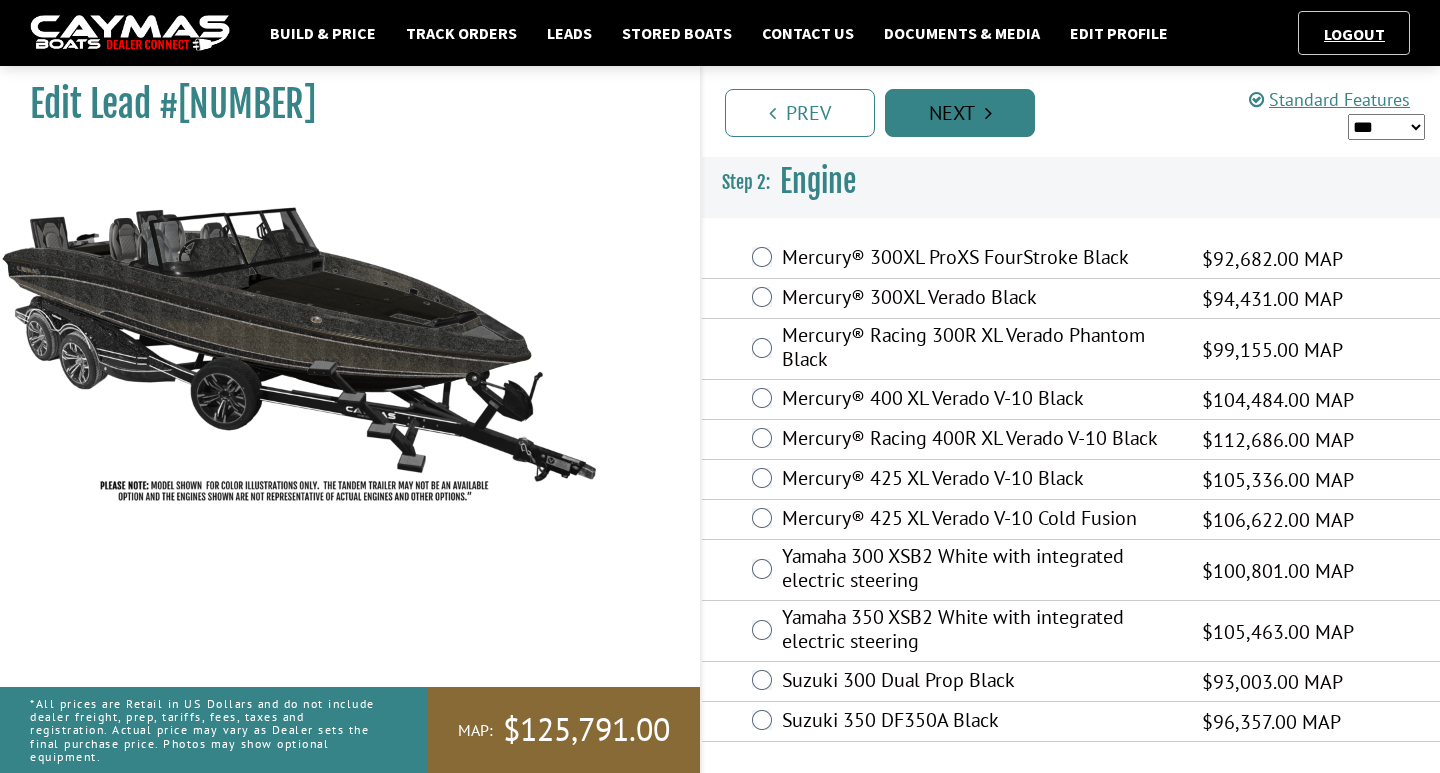 click on "Next" at bounding box center (960, 113) 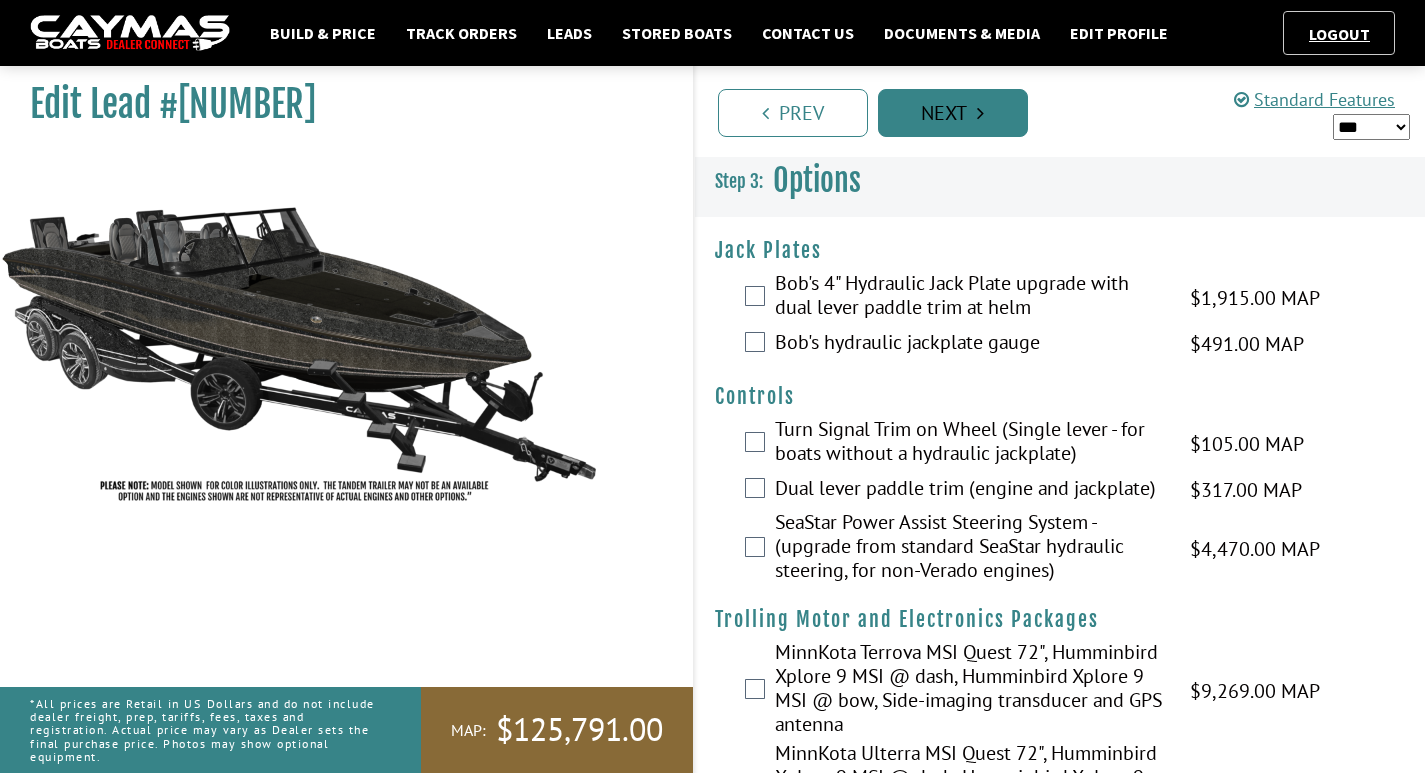 click on "Next" at bounding box center (953, 113) 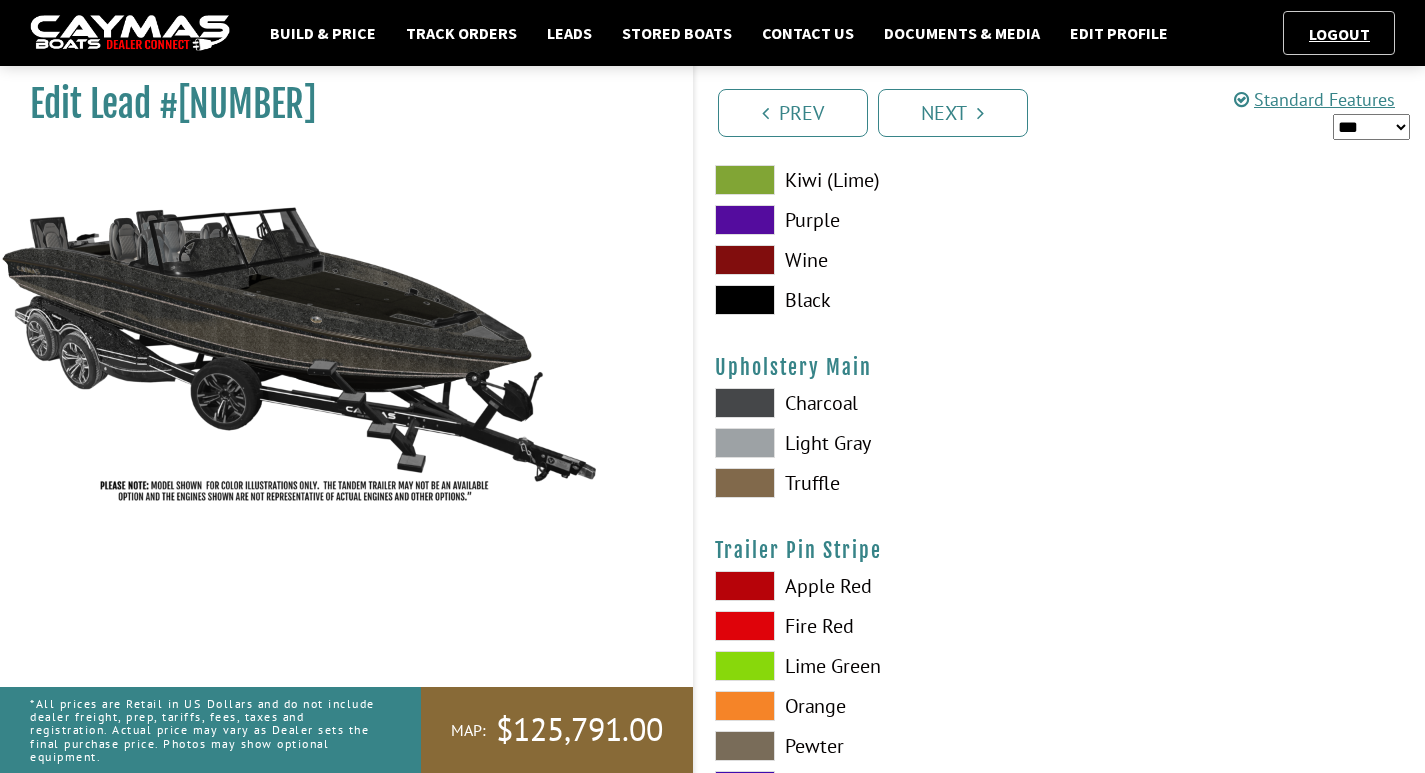 scroll, scrollTop: 9736, scrollLeft: 0, axis: vertical 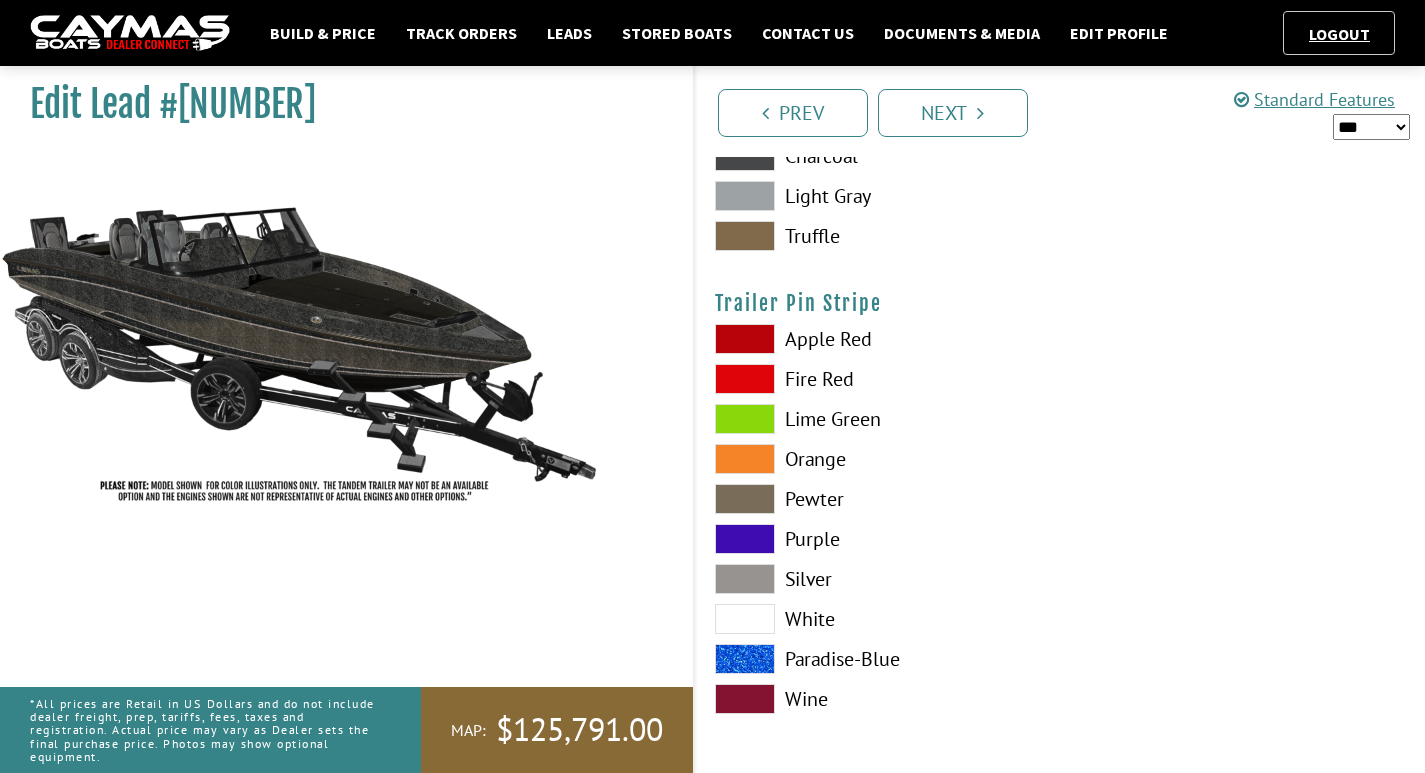 click at bounding box center (745, 579) 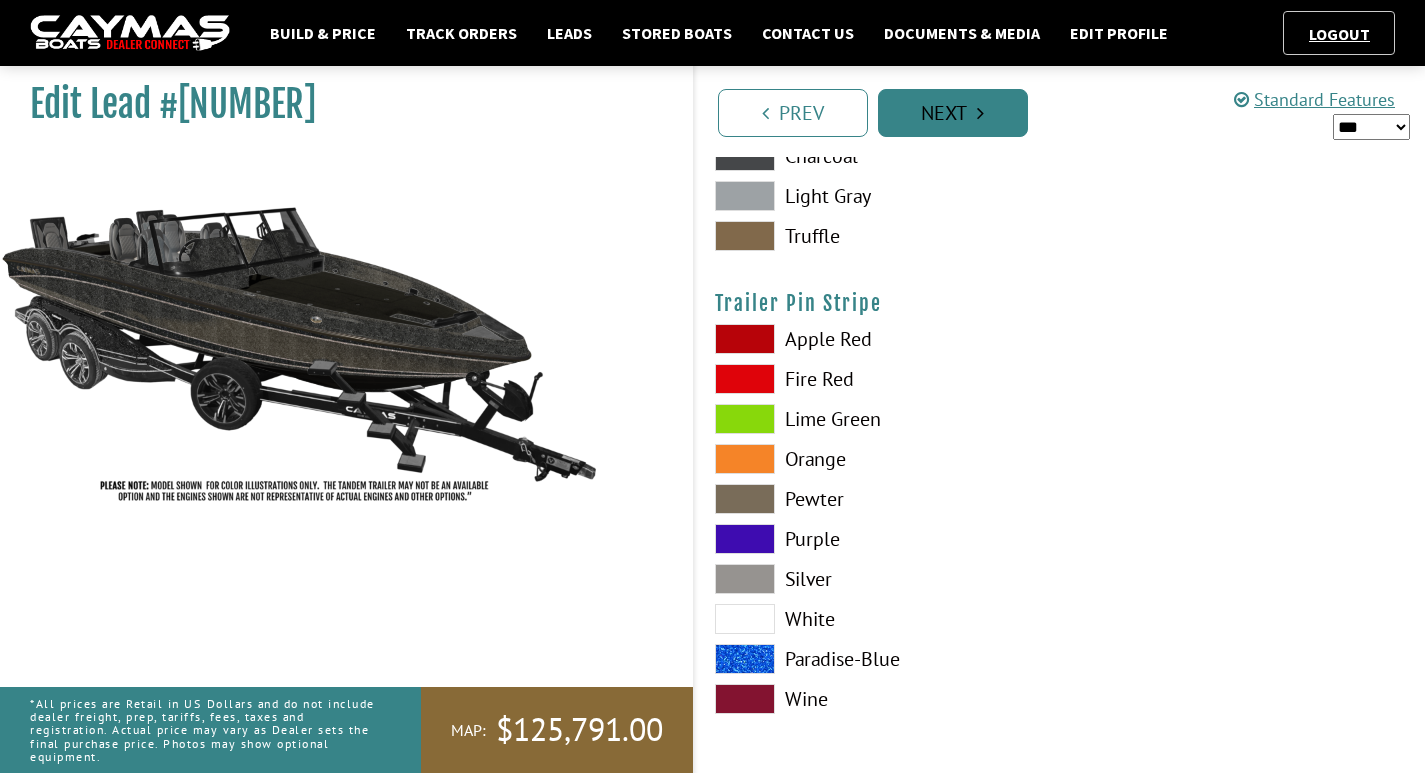 click on "Next" at bounding box center (953, 113) 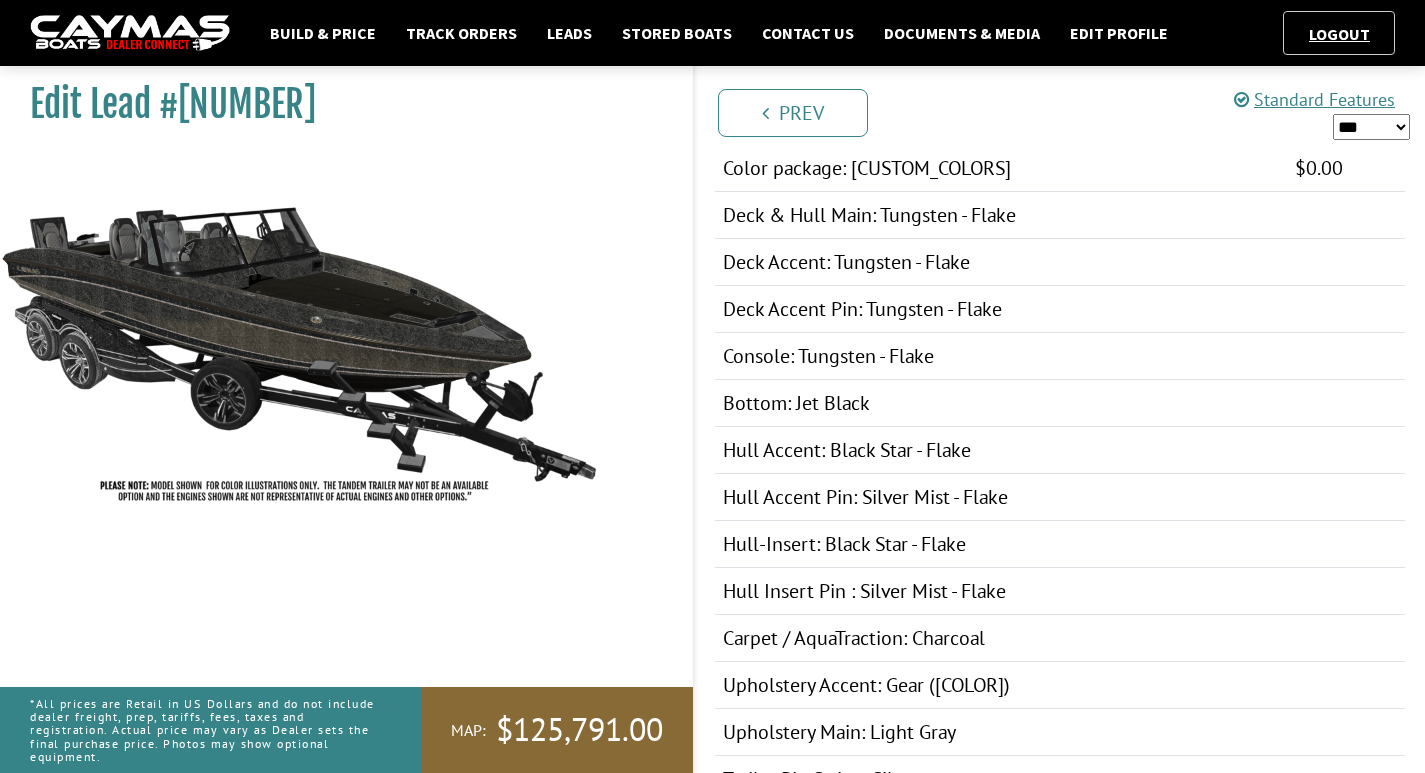 scroll, scrollTop: 0, scrollLeft: 0, axis: both 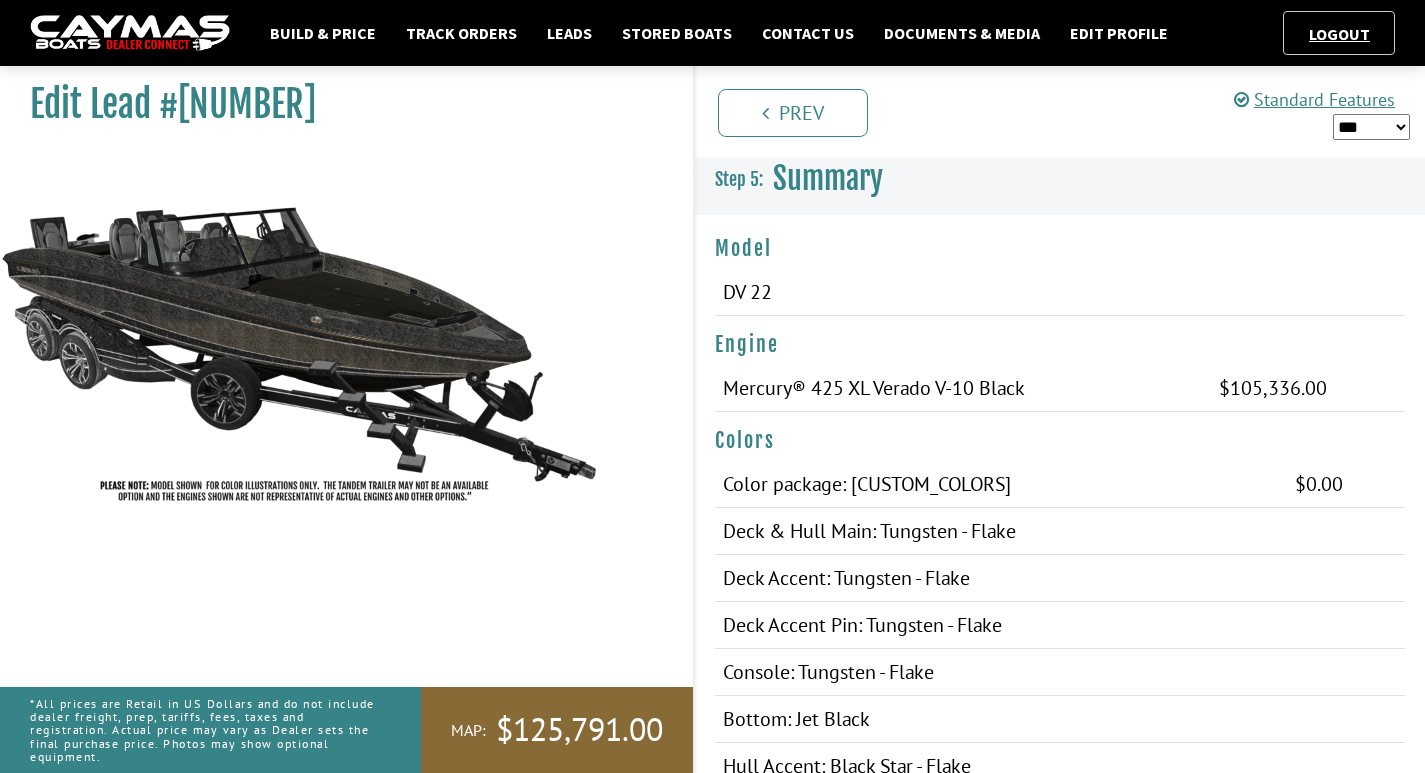 click on "***
******
******" at bounding box center (1371, 127) 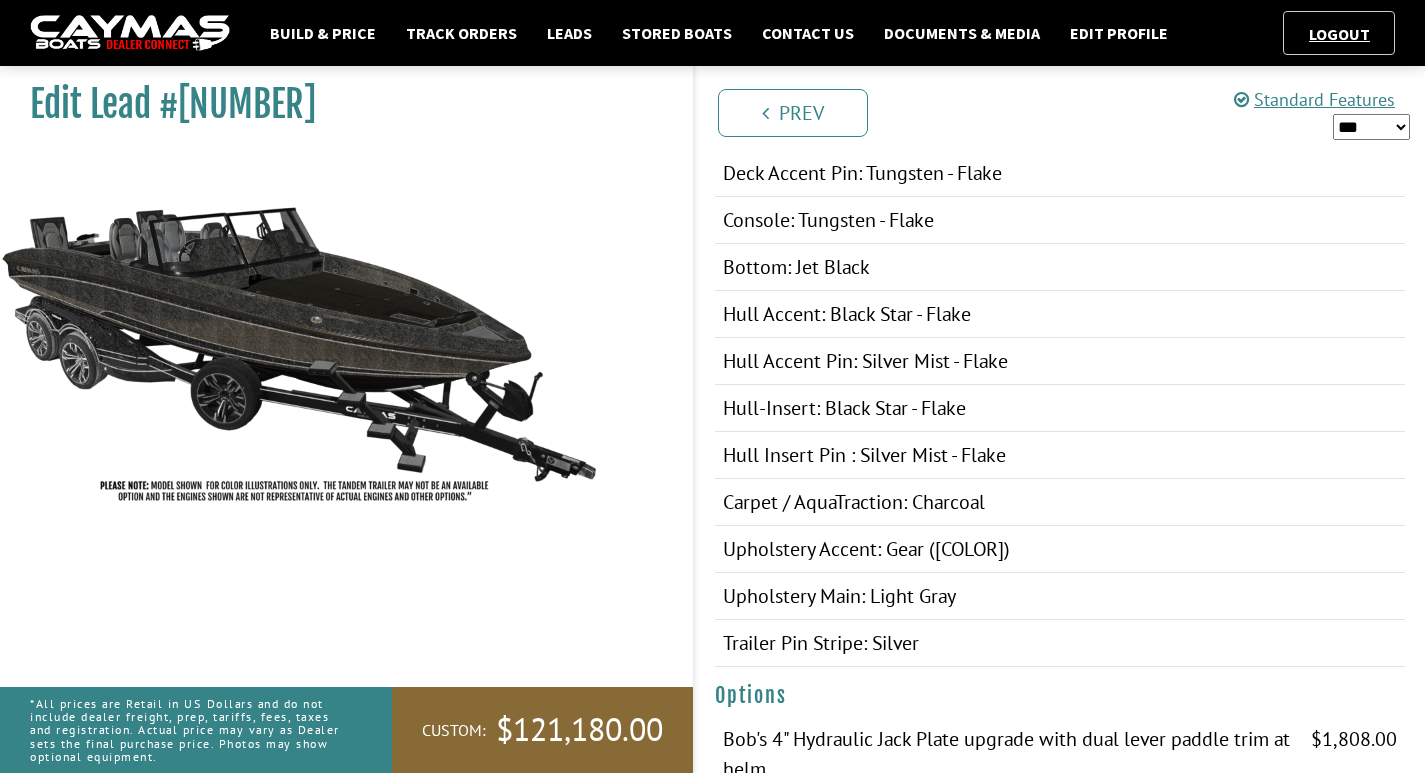 scroll, scrollTop: 461, scrollLeft: 0, axis: vertical 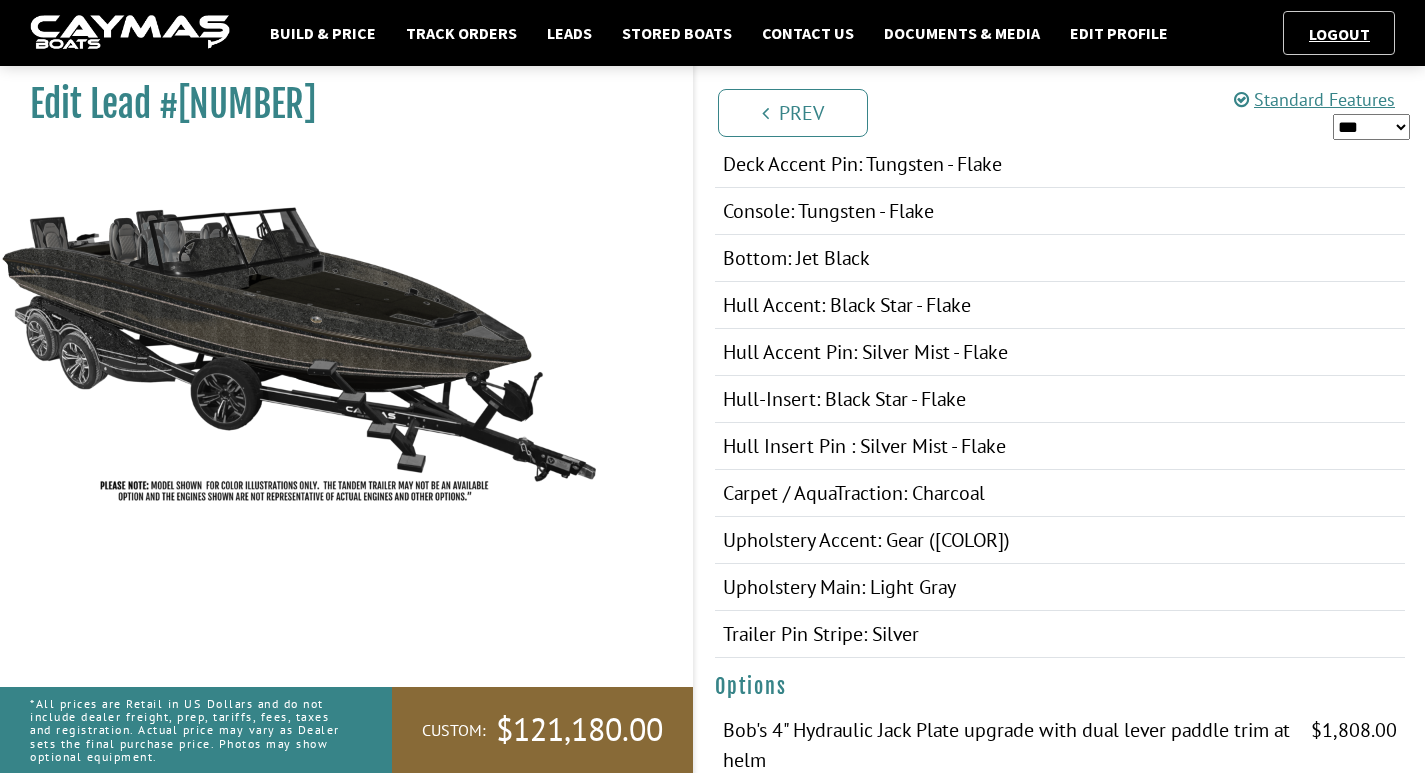 click on "***
******
******" at bounding box center (1371, 127) 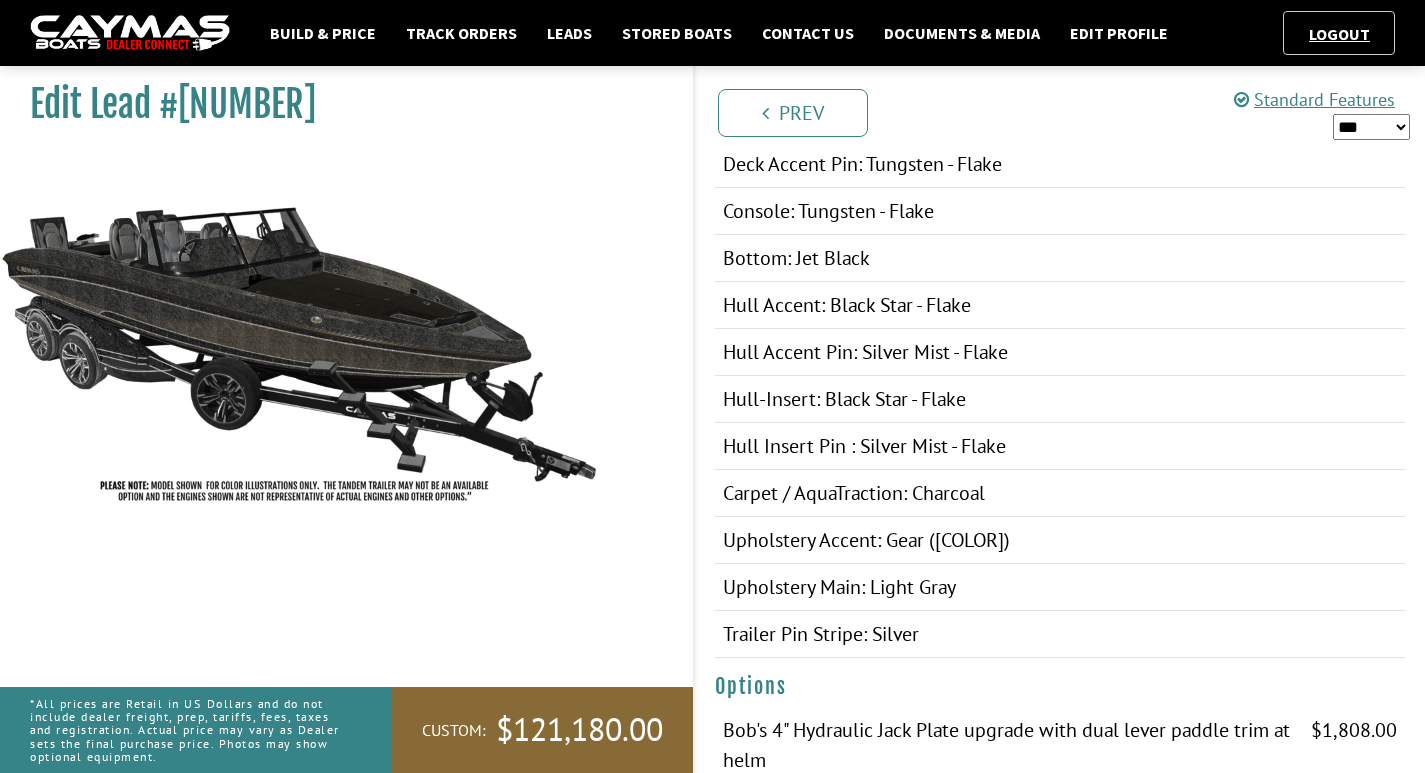 select on "*" 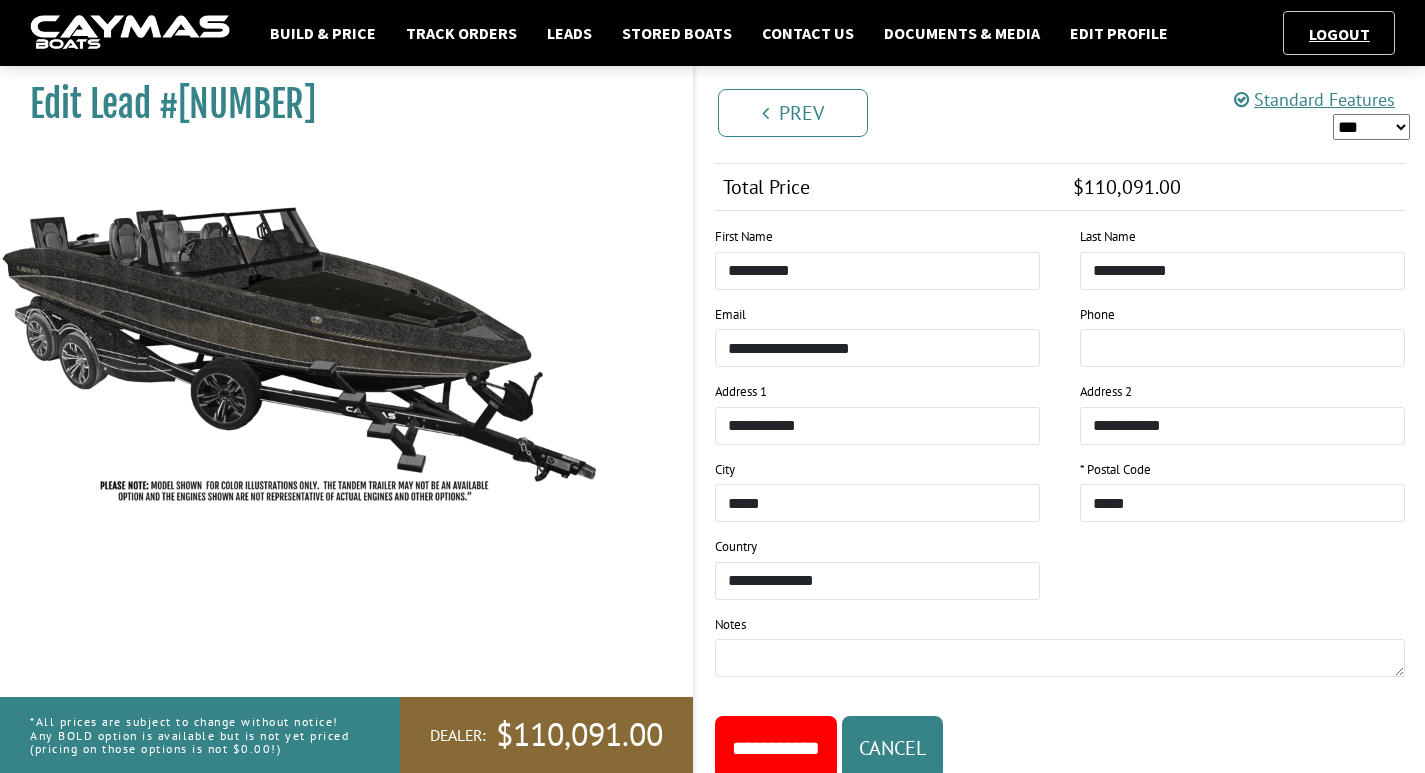 scroll, scrollTop: 2266, scrollLeft: 0, axis: vertical 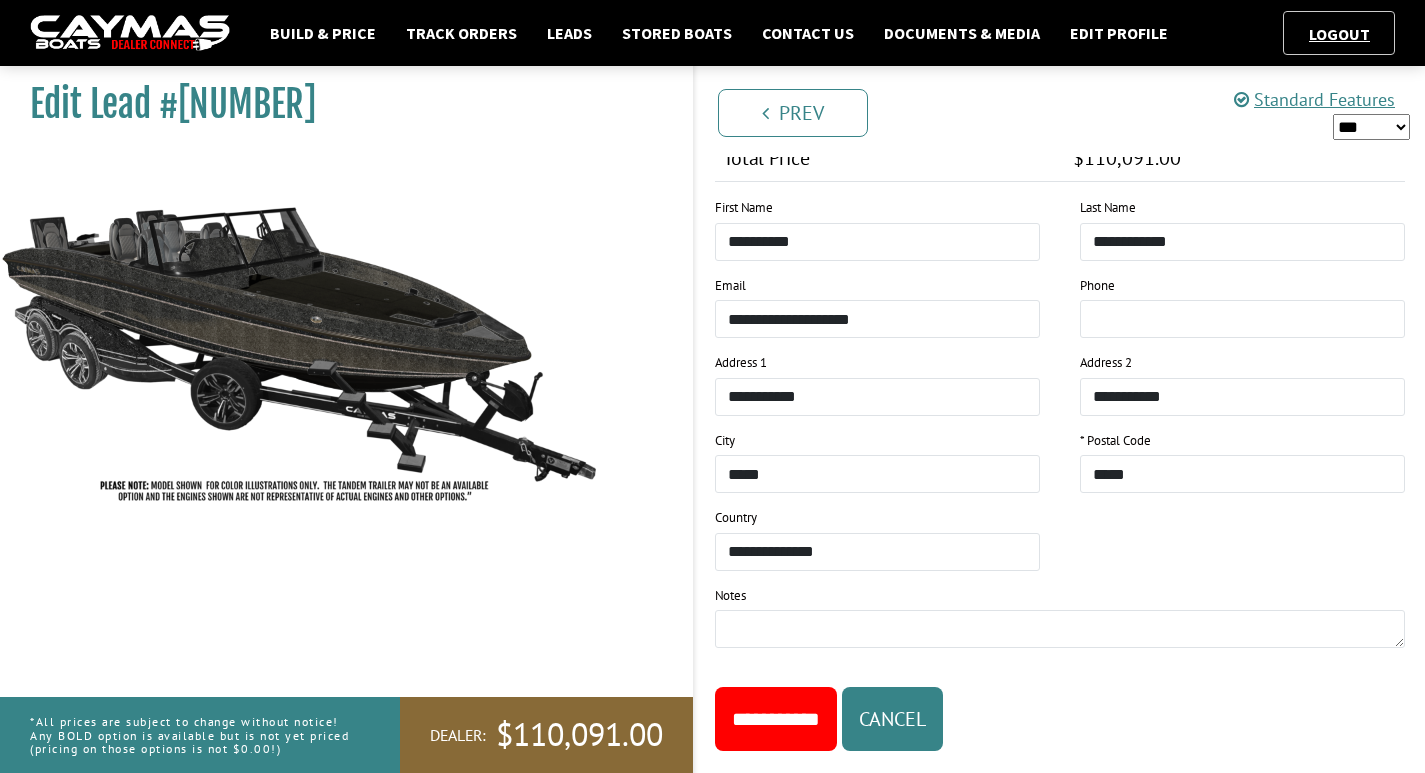 click on "**********" at bounding box center (776, 719) 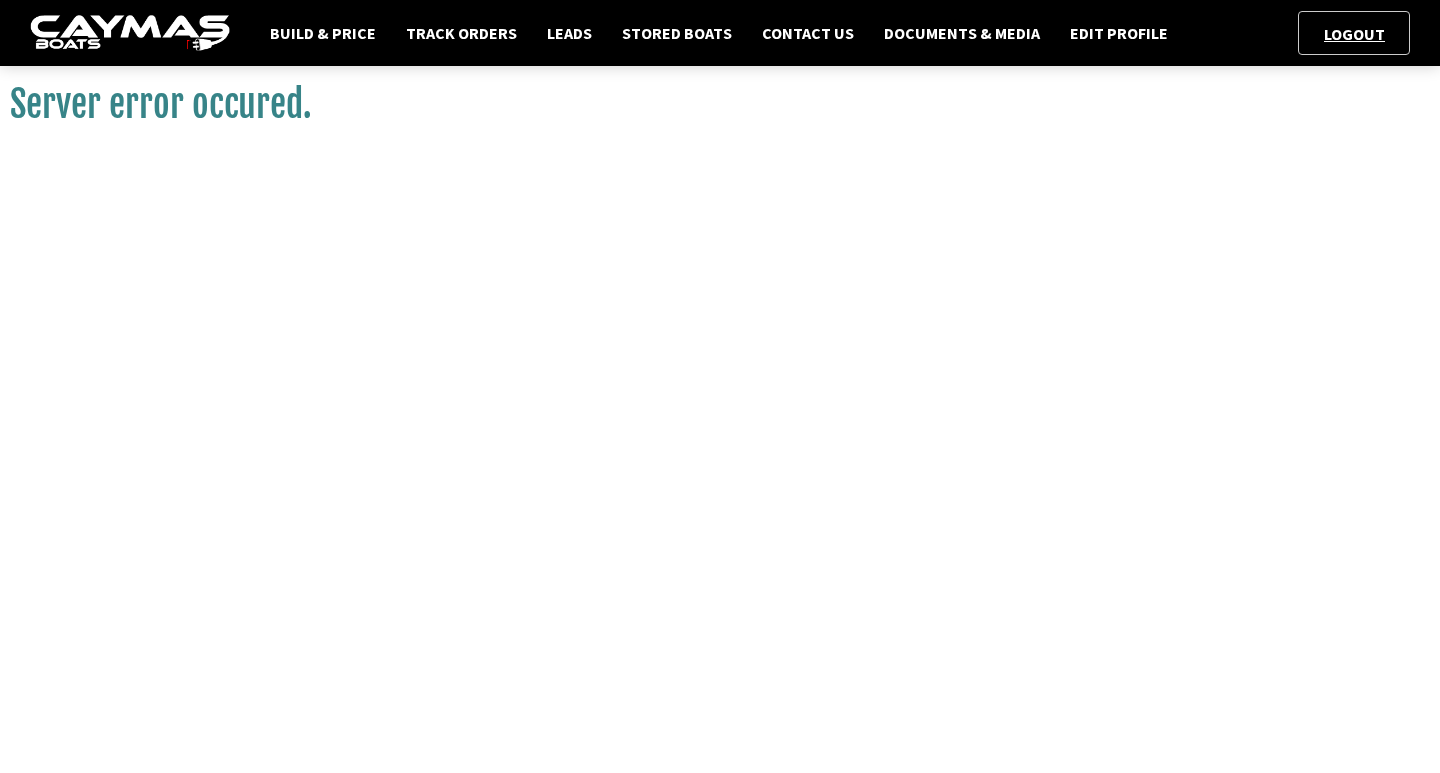 scroll, scrollTop: 0, scrollLeft: 0, axis: both 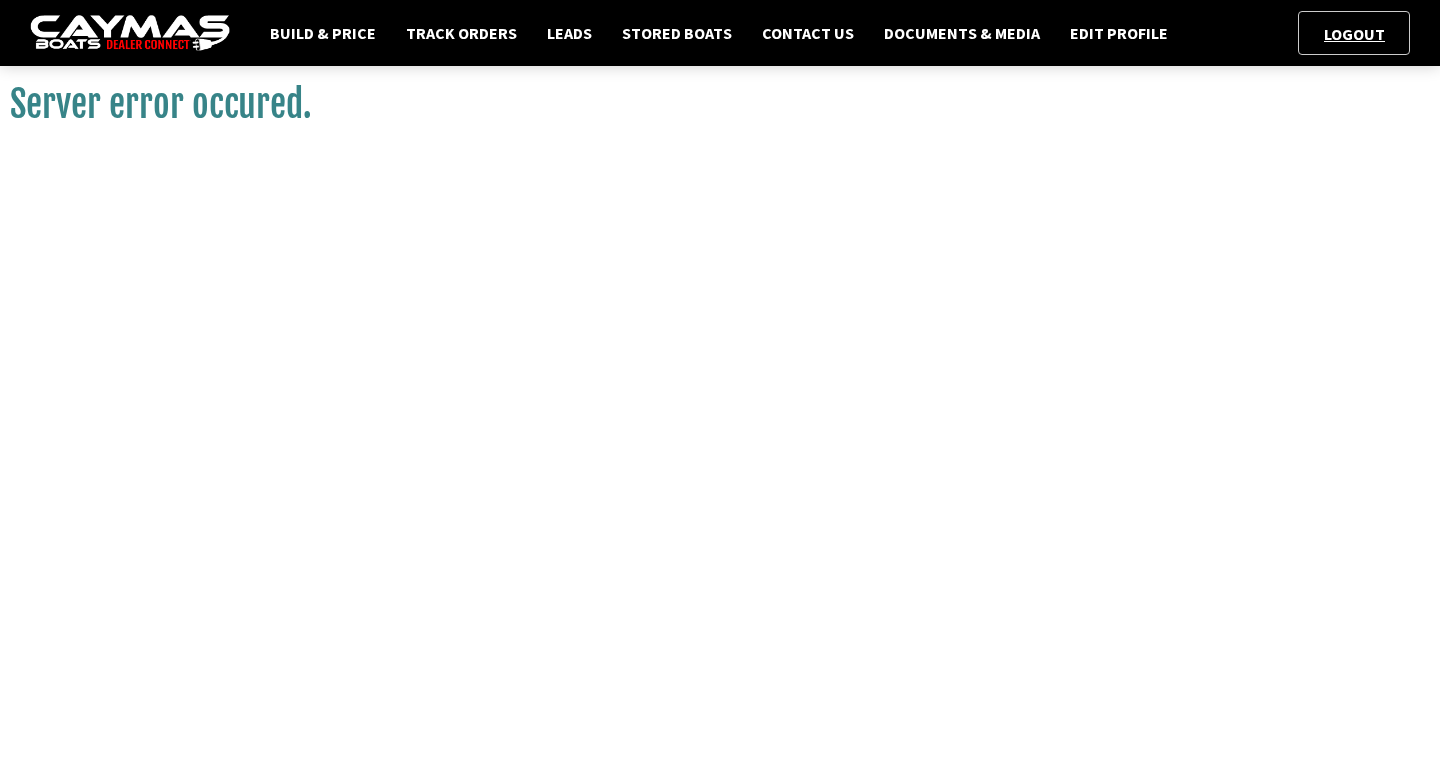 click on "Logout" at bounding box center (1354, 33) 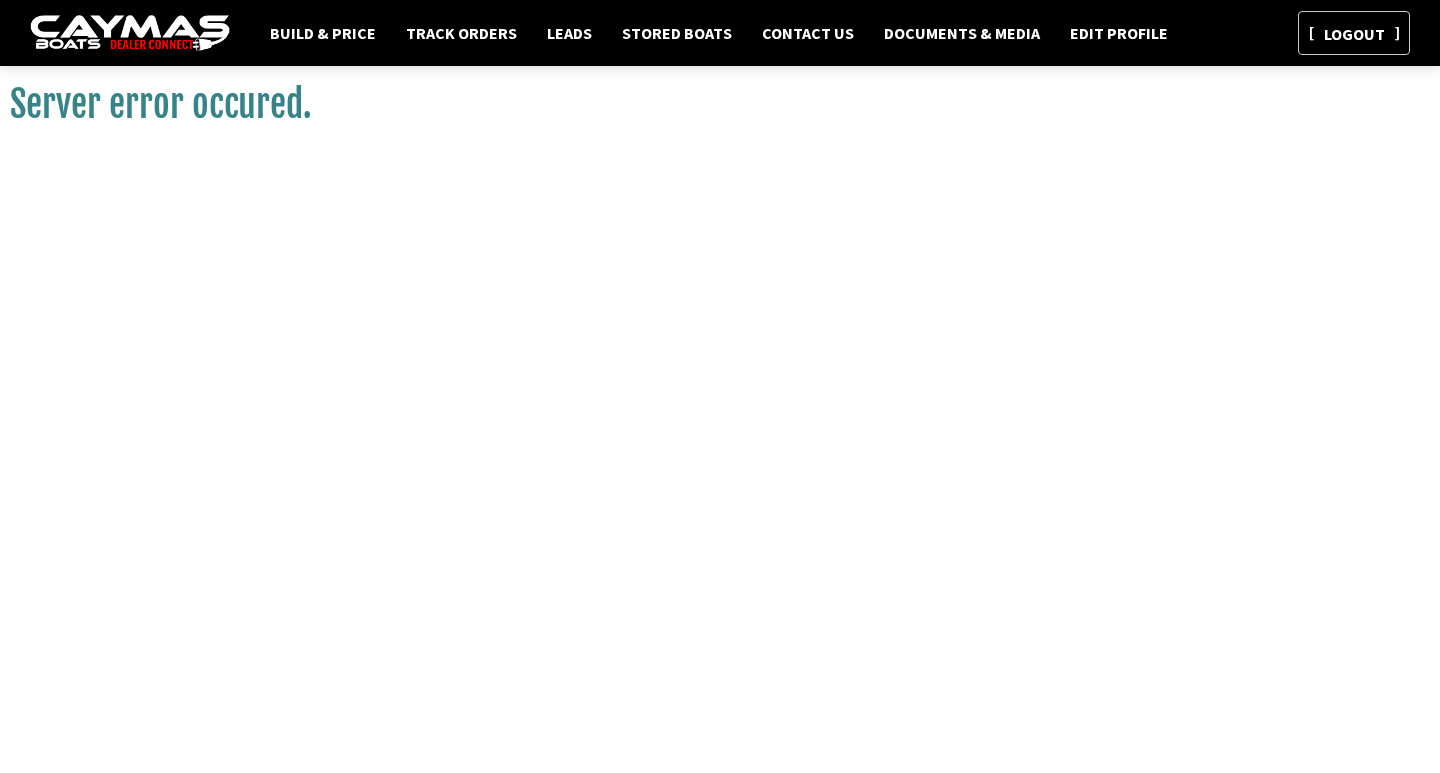 click on "Logout" at bounding box center [1354, 34] 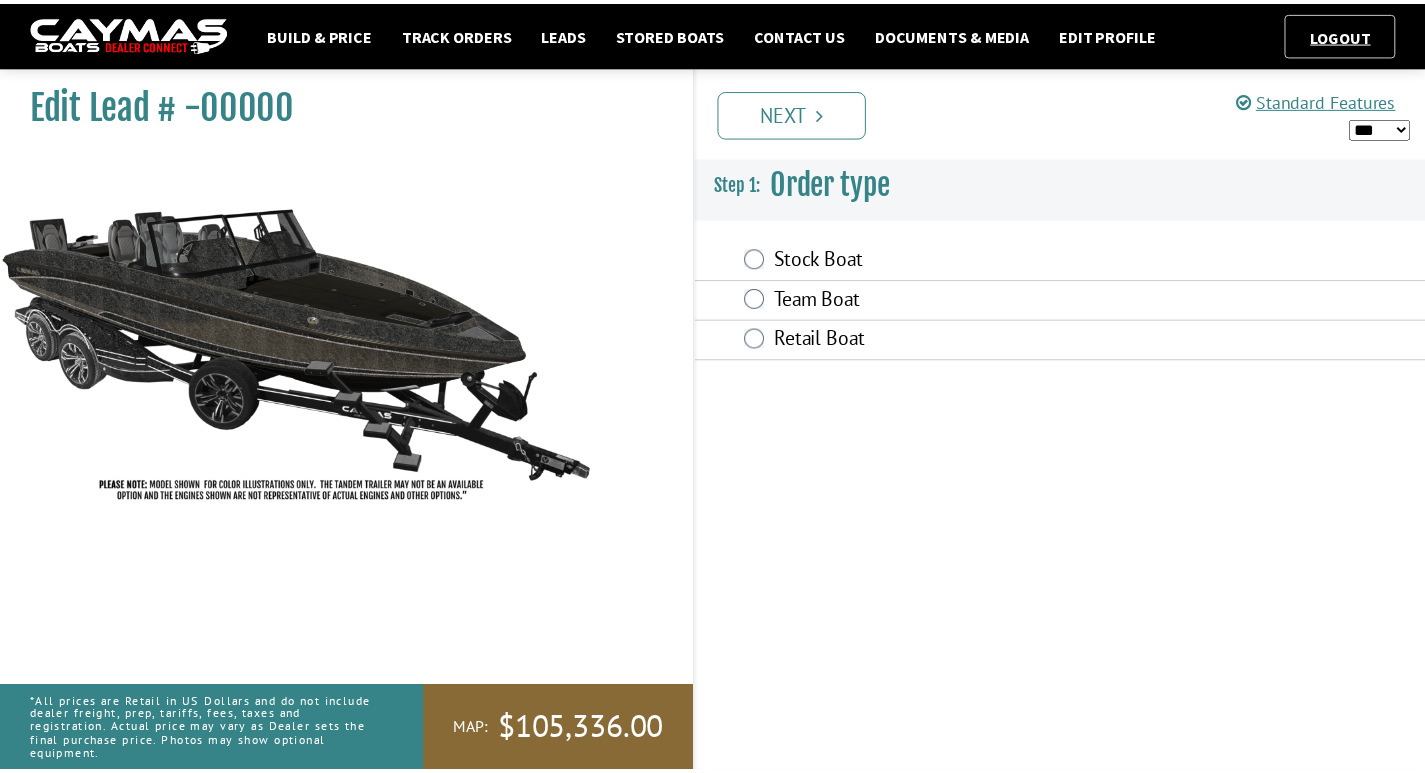 scroll, scrollTop: 0, scrollLeft: 0, axis: both 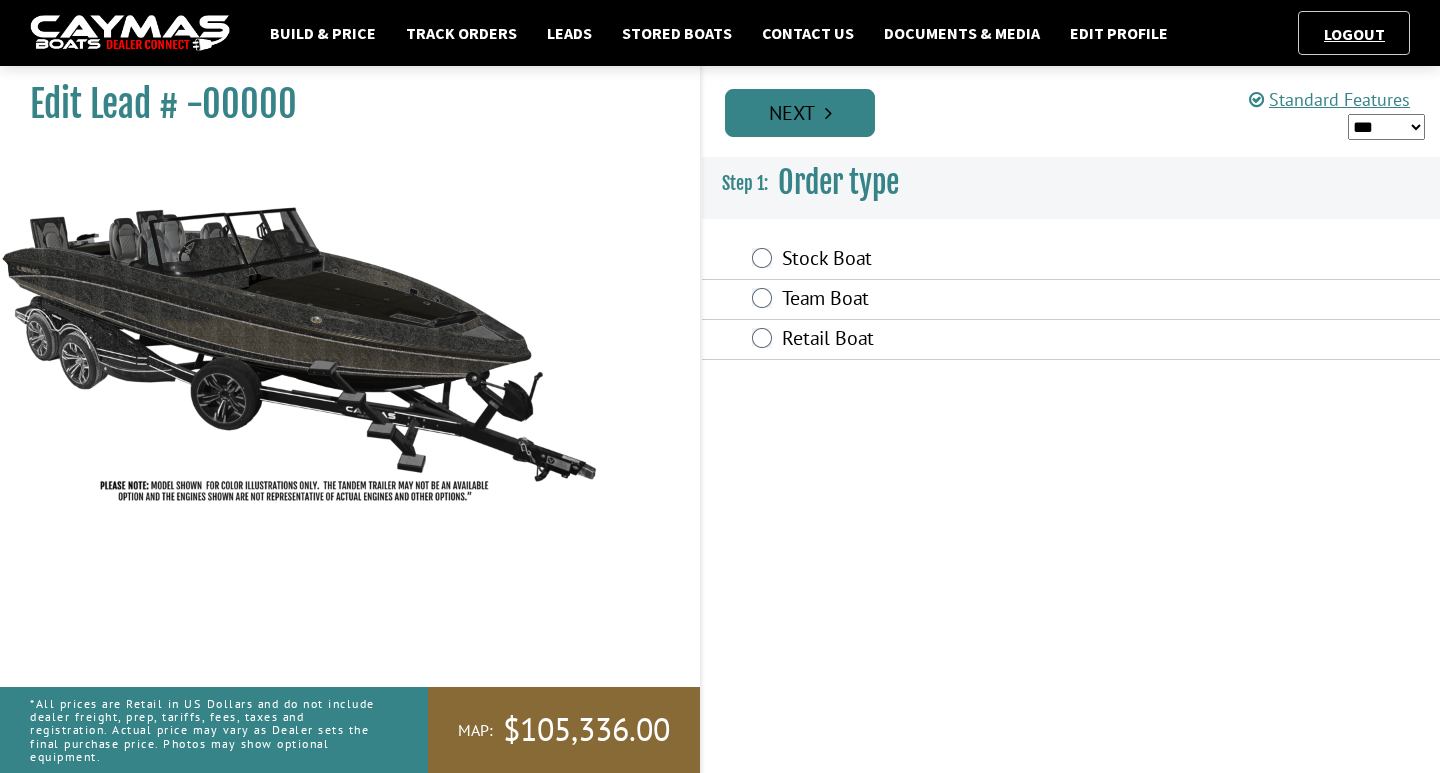 click on "Next" at bounding box center [800, 113] 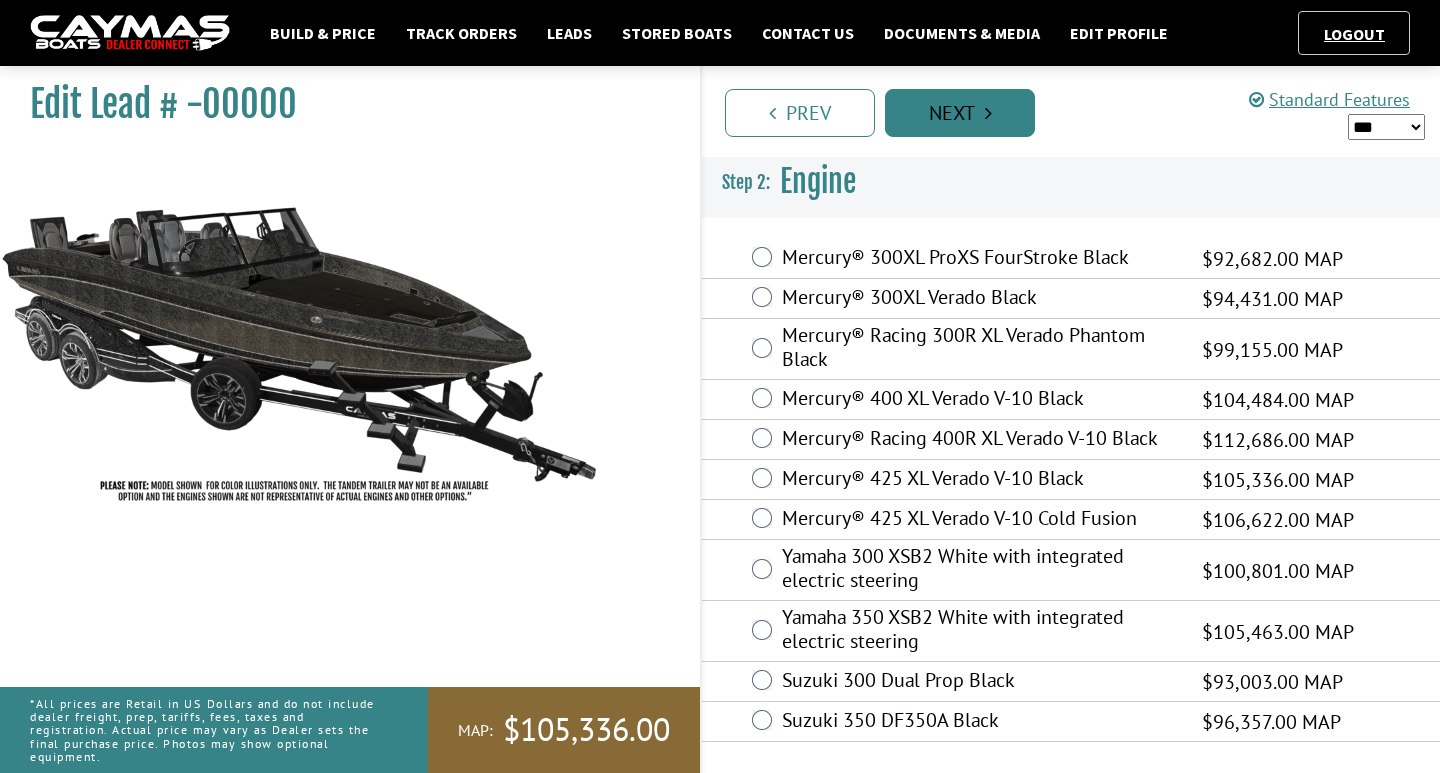 click on "Next" at bounding box center [960, 113] 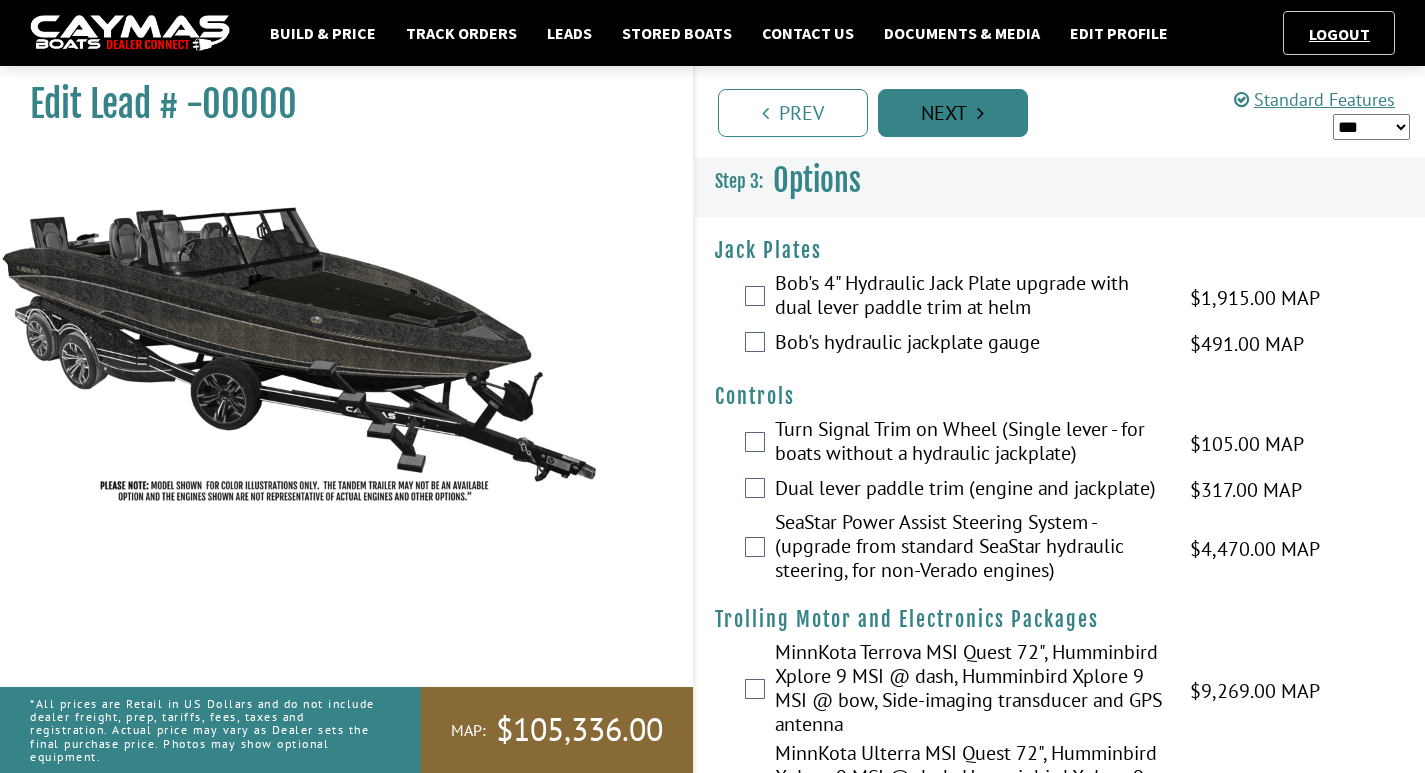 click on "Next" at bounding box center (953, 113) 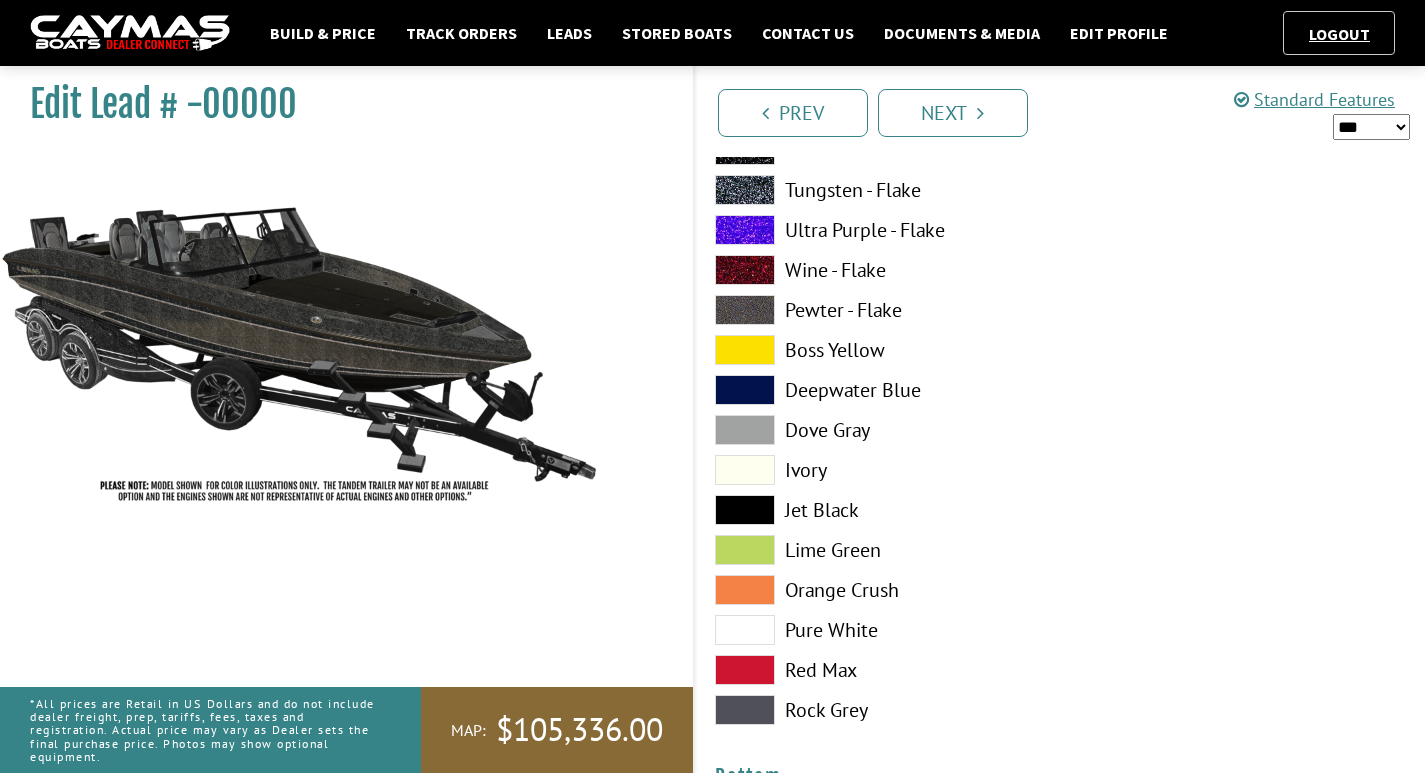 scroll, scrollTop: 4732, scrollLeft: 0, axis: vertical 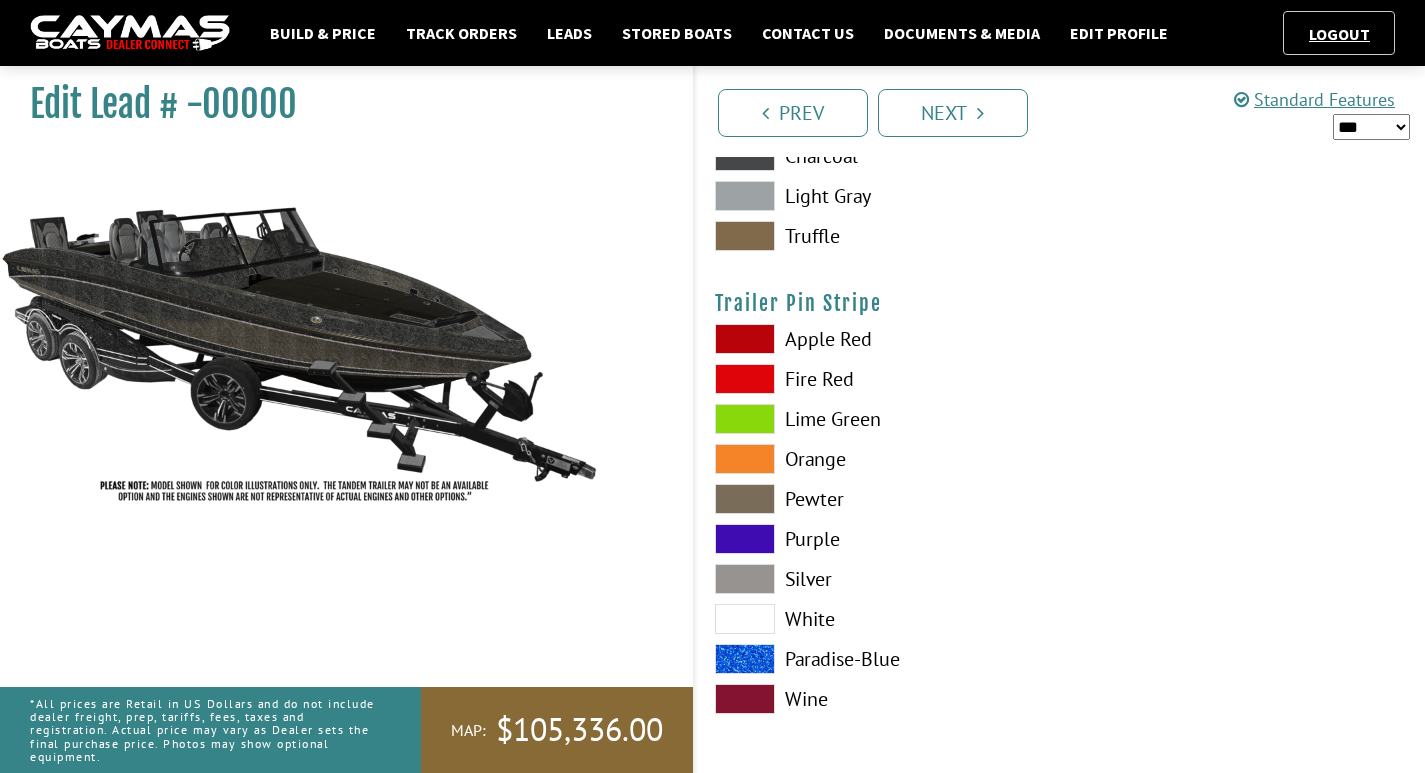 click at bounding box center [745, 579] 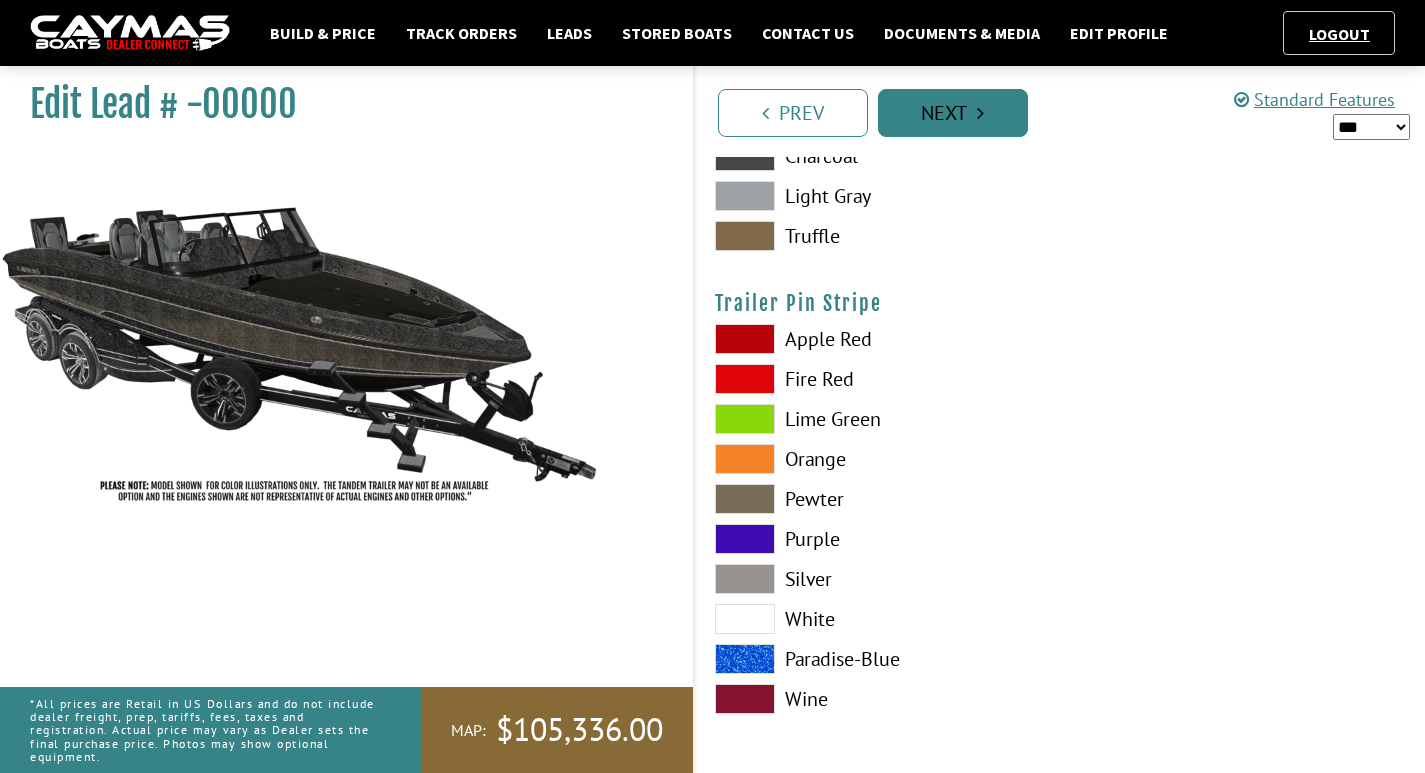click on "Next" at bounding box center (953, 113) 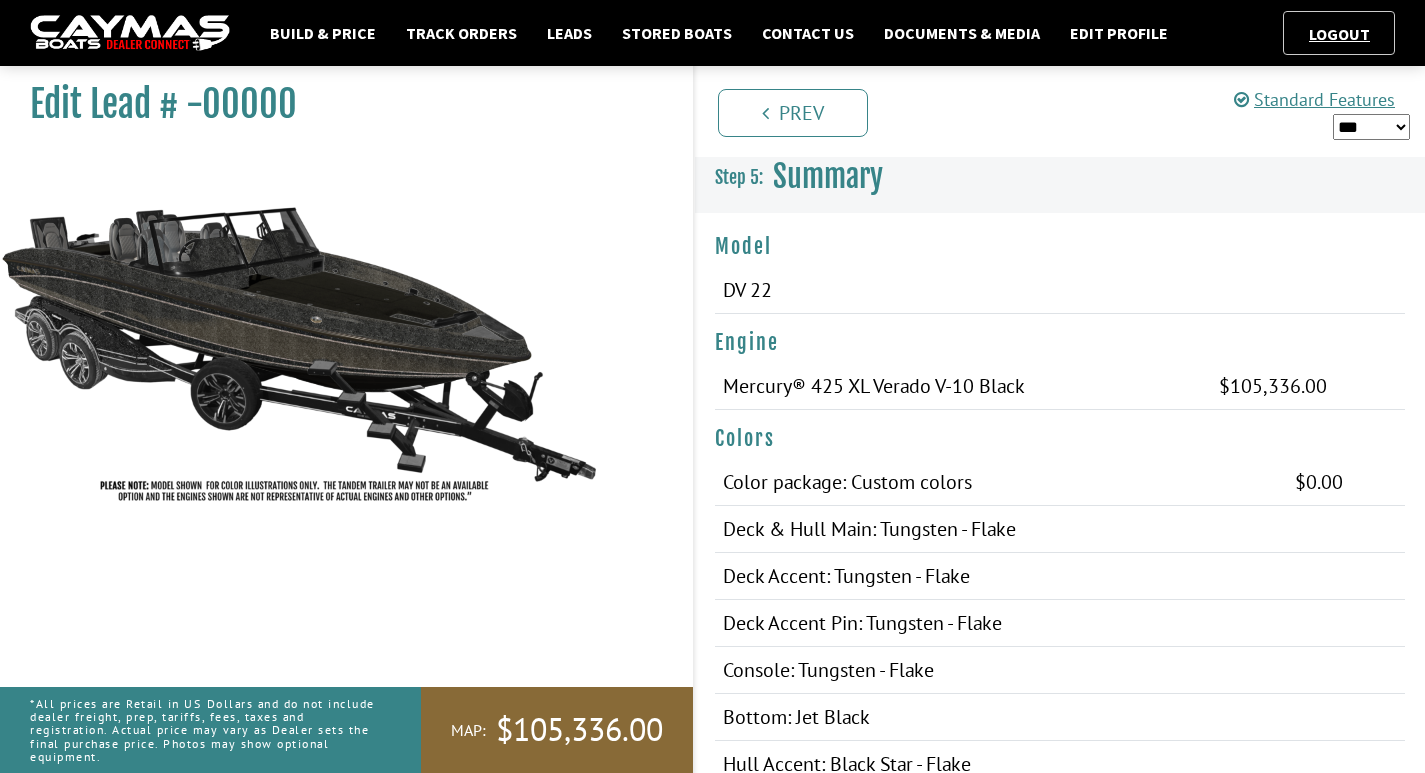 scroll, scrollTop: 0, scrollLeft: 0, axis: both 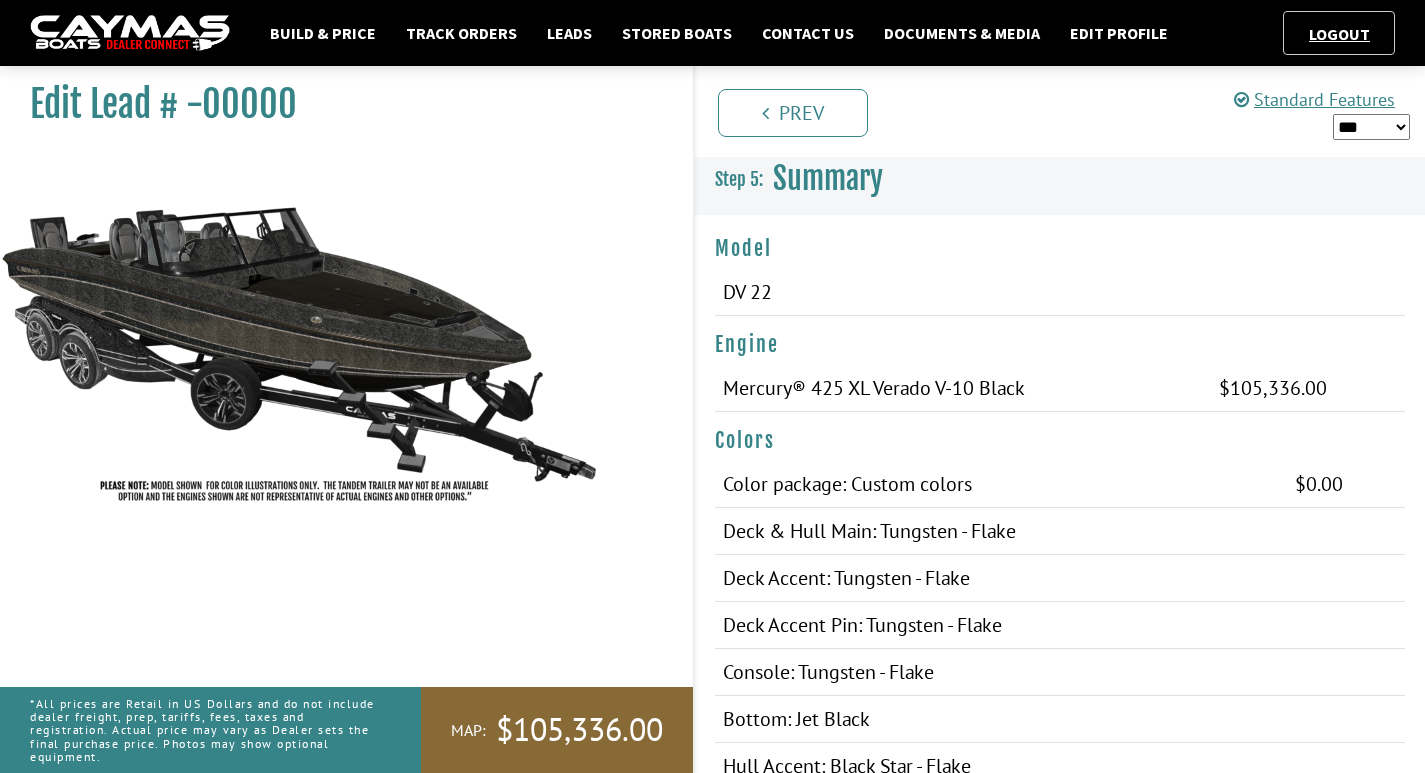 click on "***
******
******" at bounding box center (1371, 127) 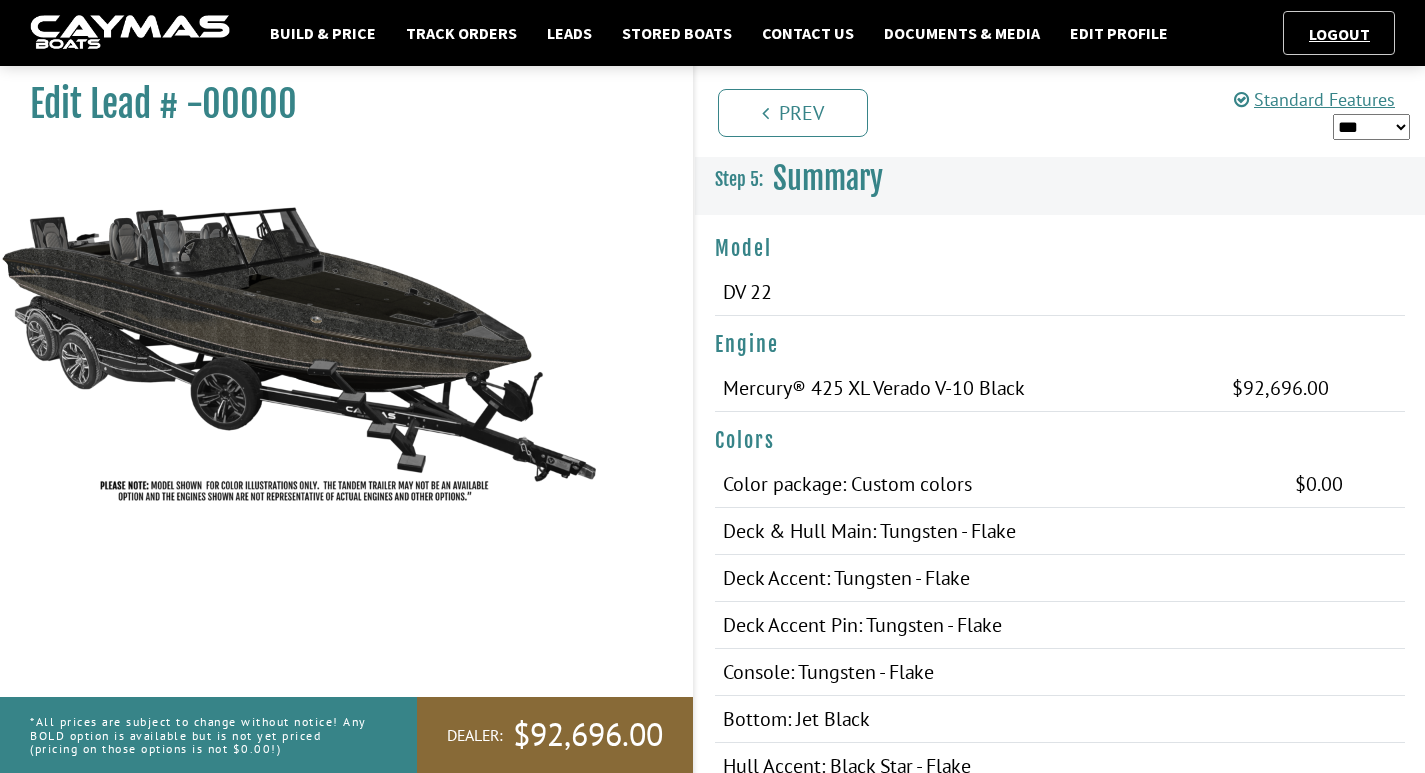 click on "***
******
******" at bounding box center (1371, 127) 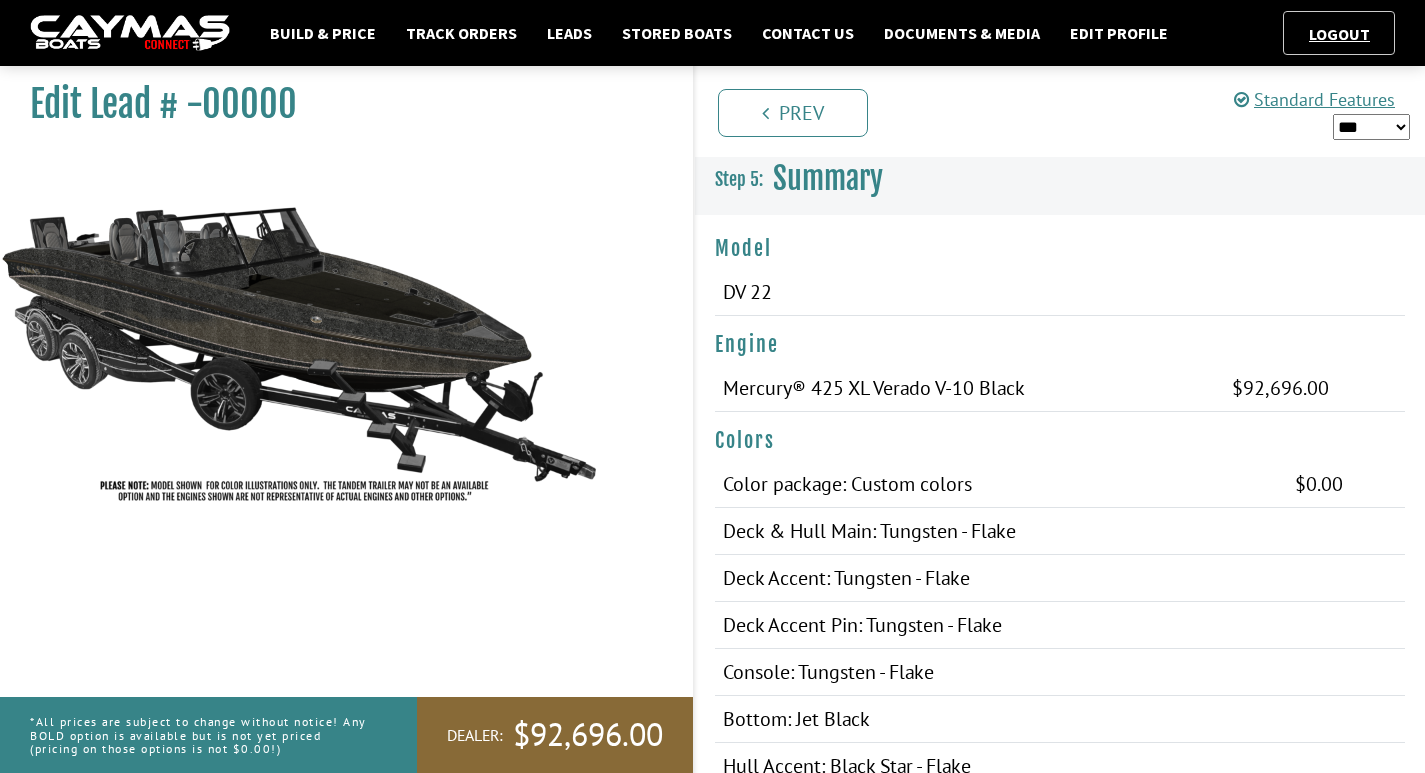 select on "*" 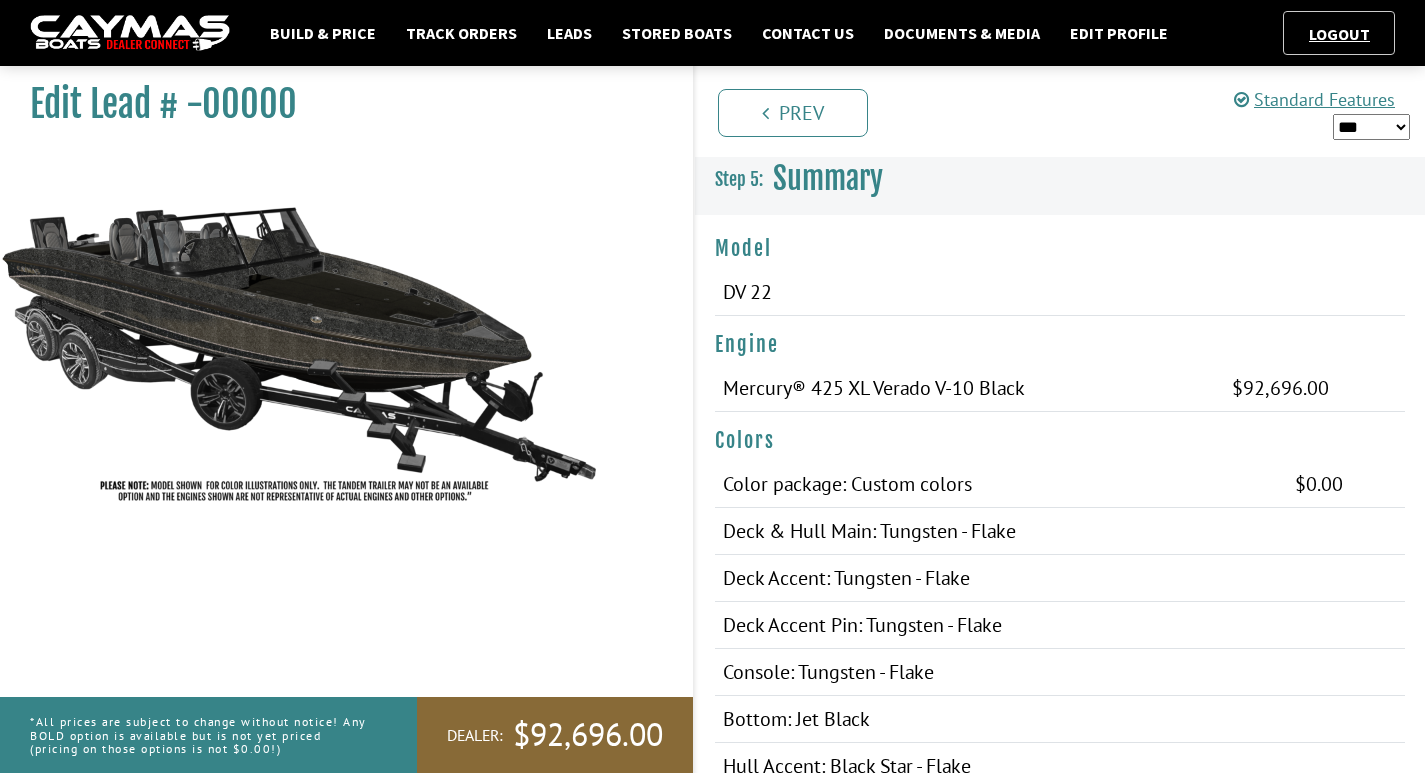 click on "***
******
******" at bounding box center [1371, 127] 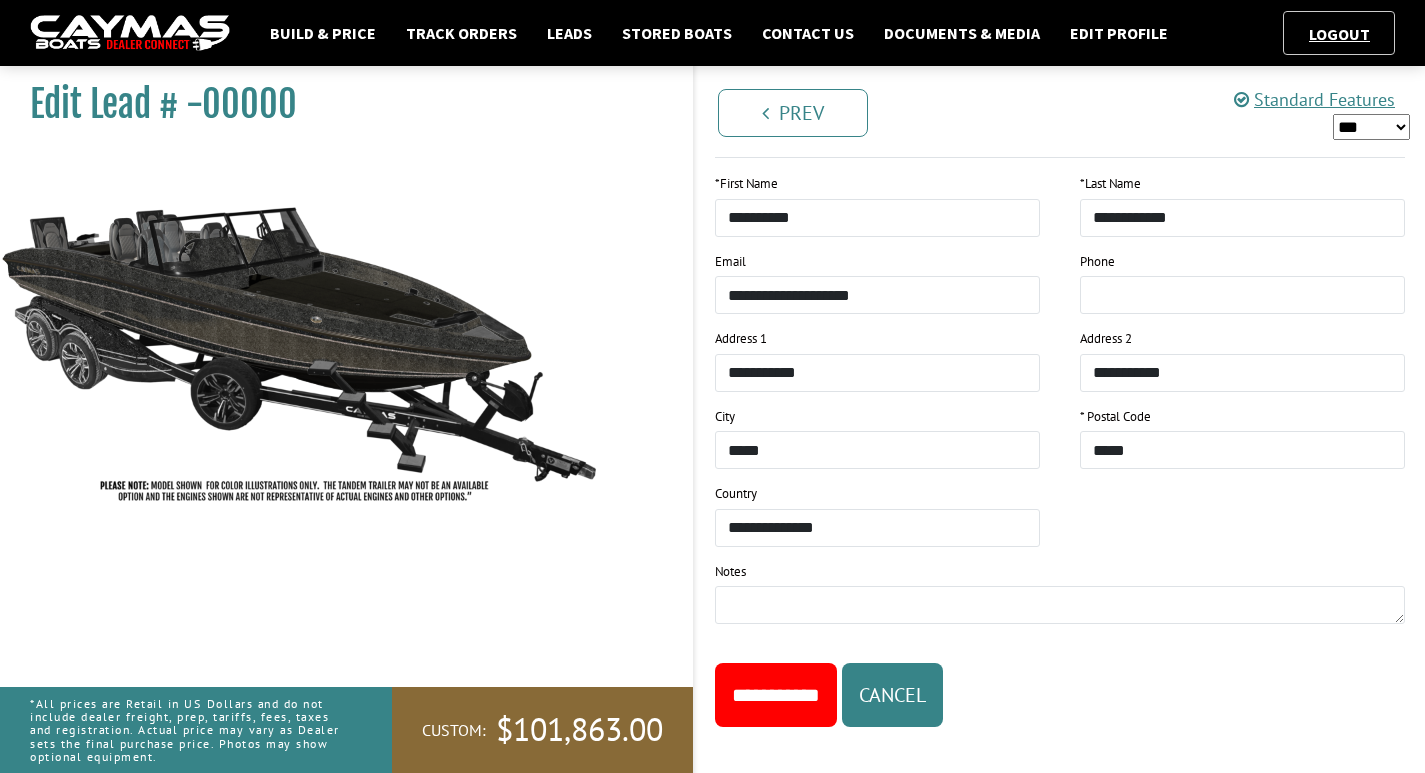 scroll, scrollTop: 1214, scrollLeft: 0, axis: vertical 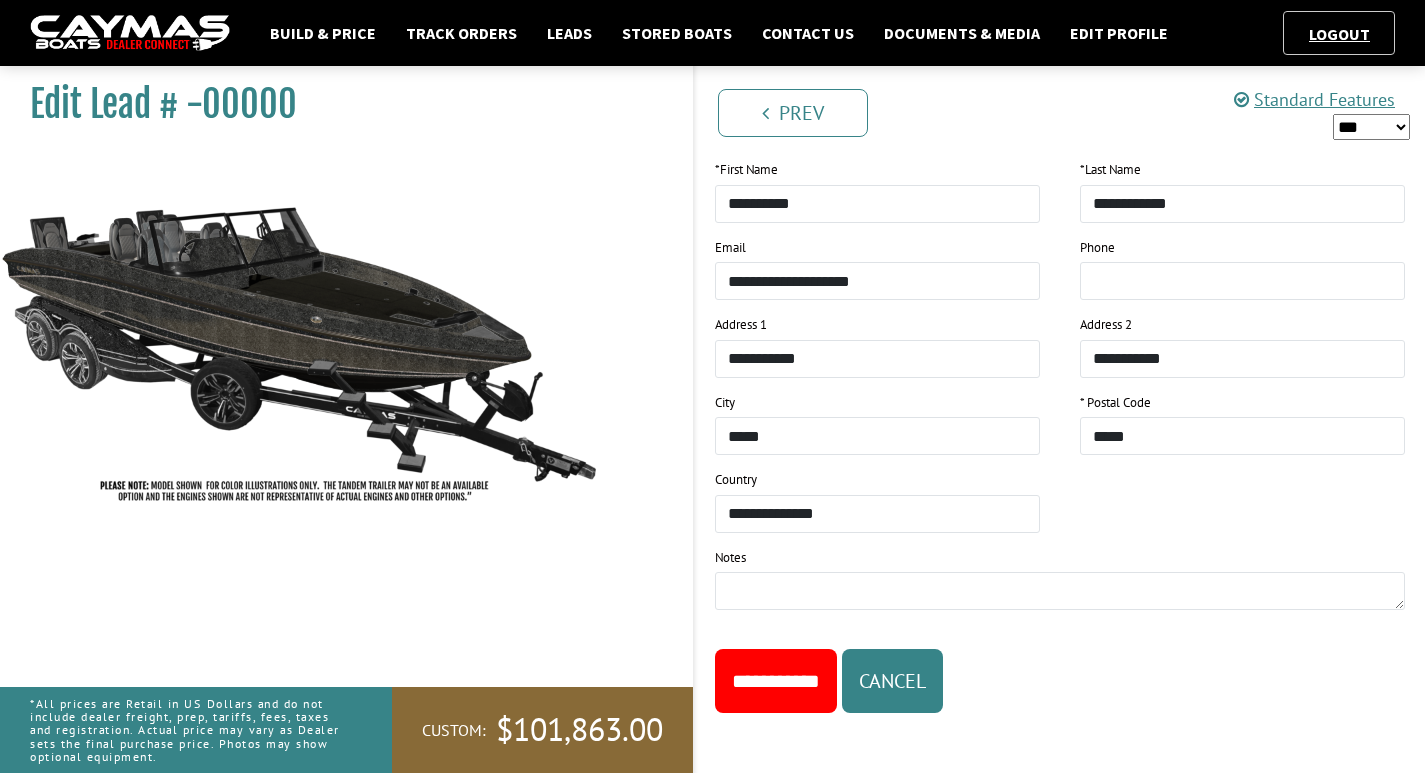 click on "**********" at bounding box center [776, 681] 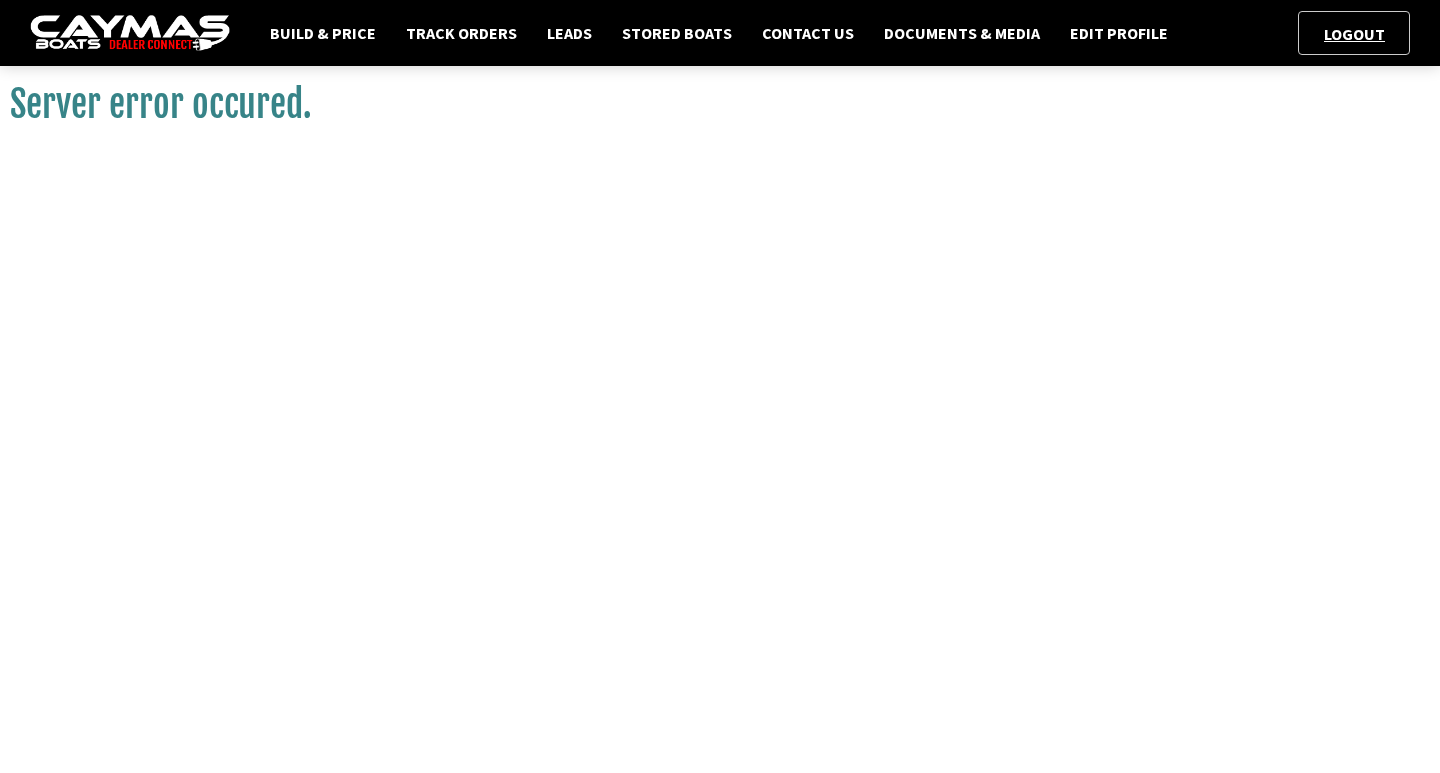 scroll, scrollTop: 0, scrollLeft: 0, axis: both 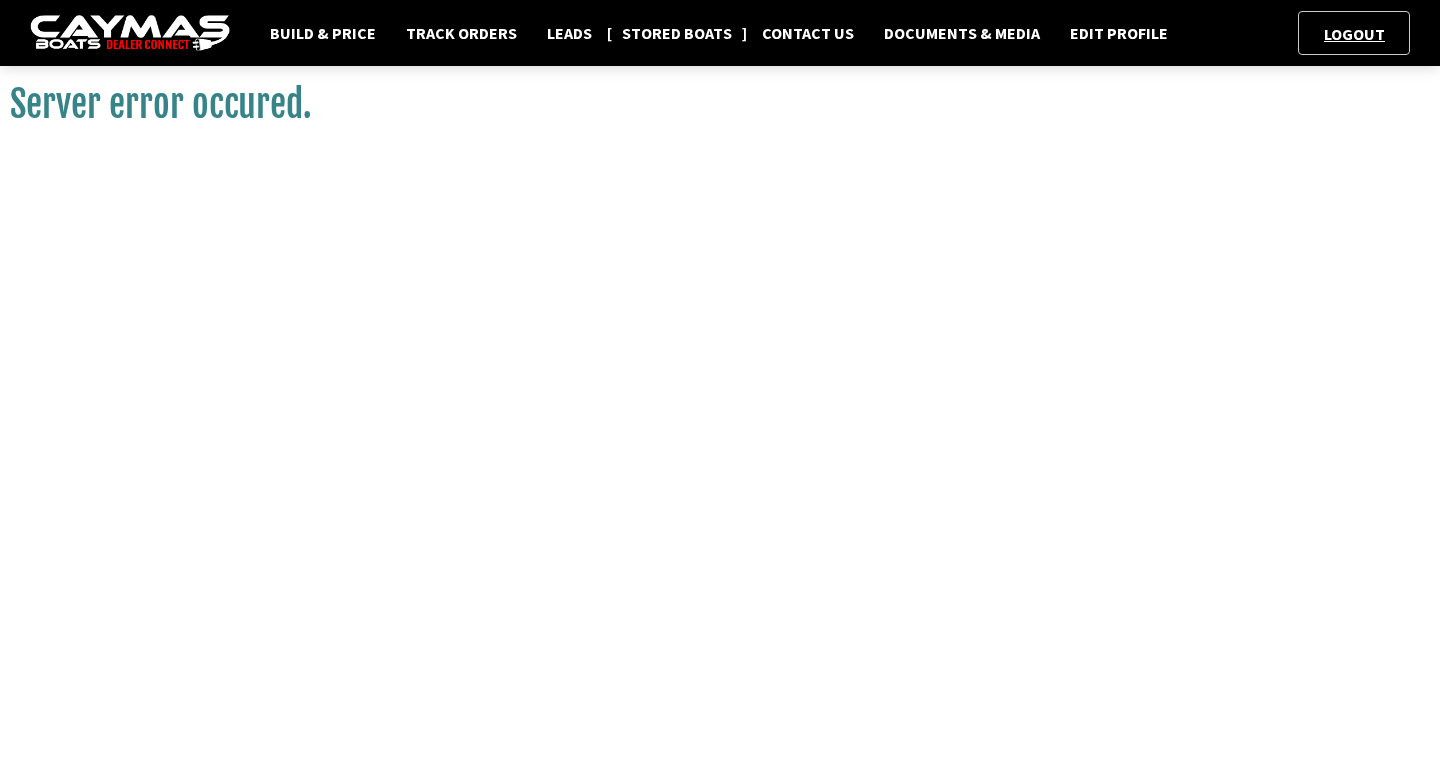 click on "Stored Boats" at bounding box center [677, 33] 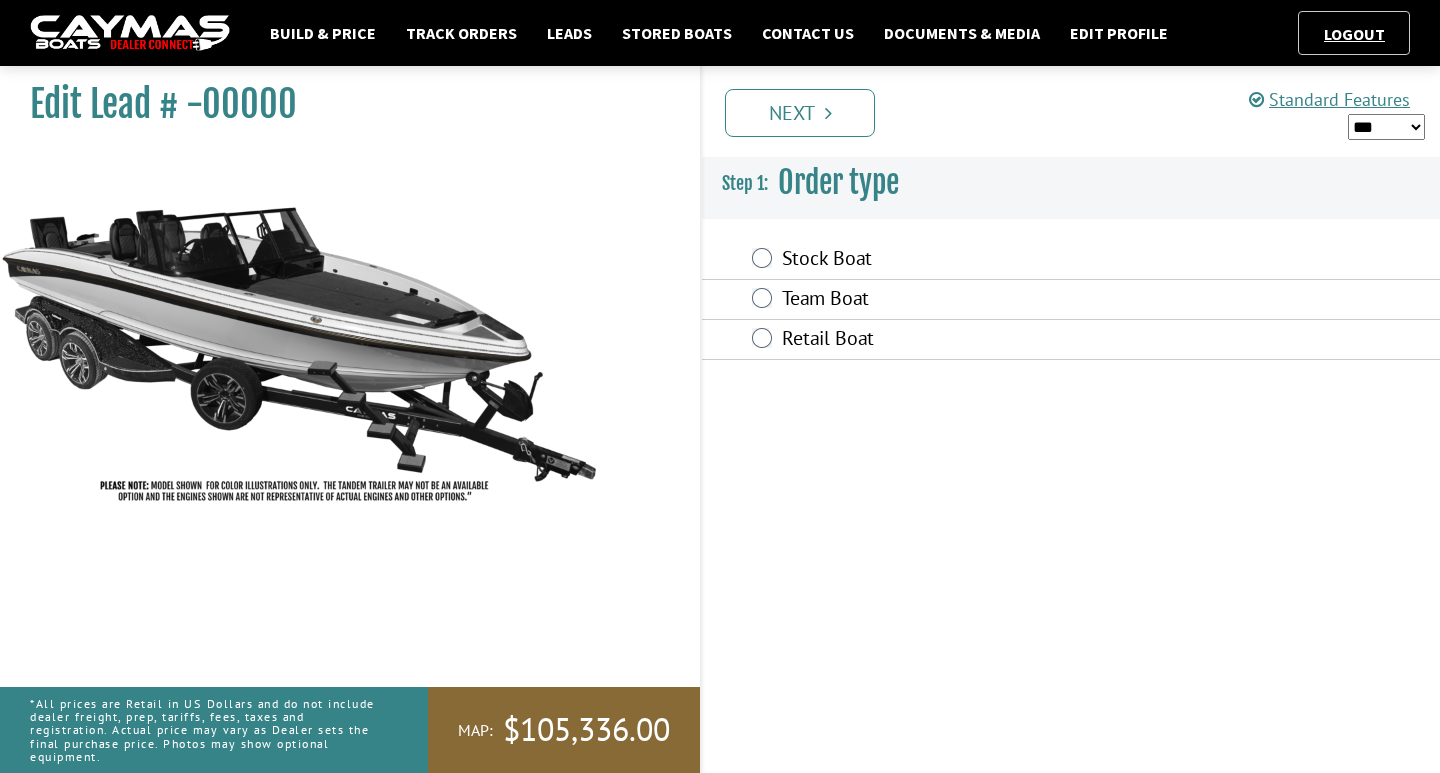 scroll, scrollTop: 0, scrollLeft: 0, axis: both 